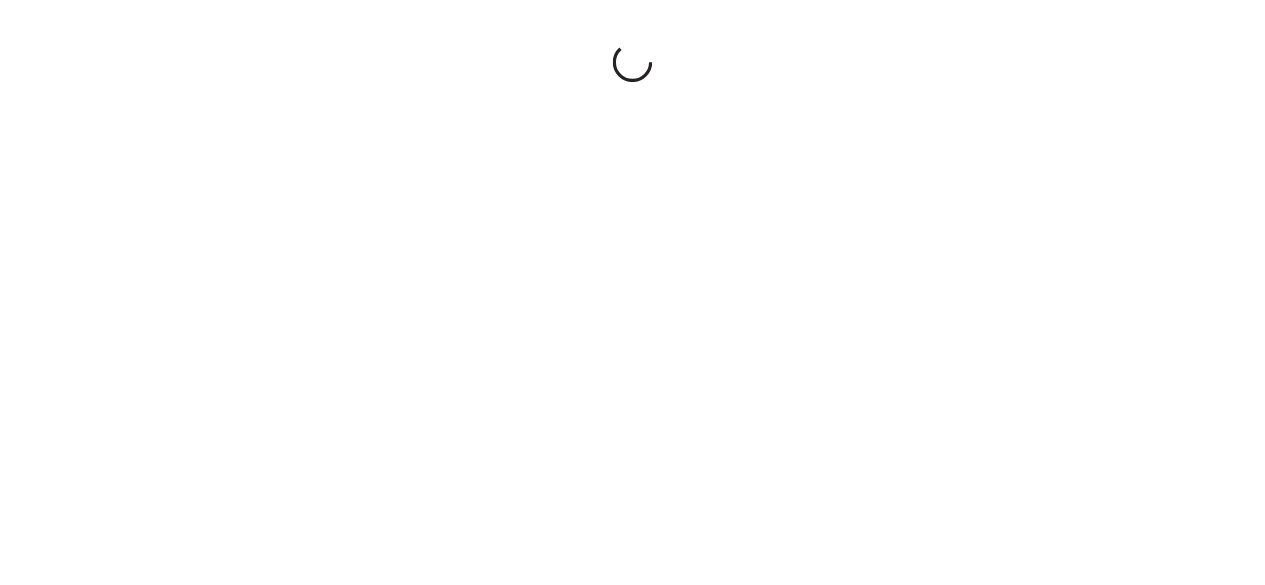 scroll, scrollTop: 0, scrollLeft: 0, axis: both 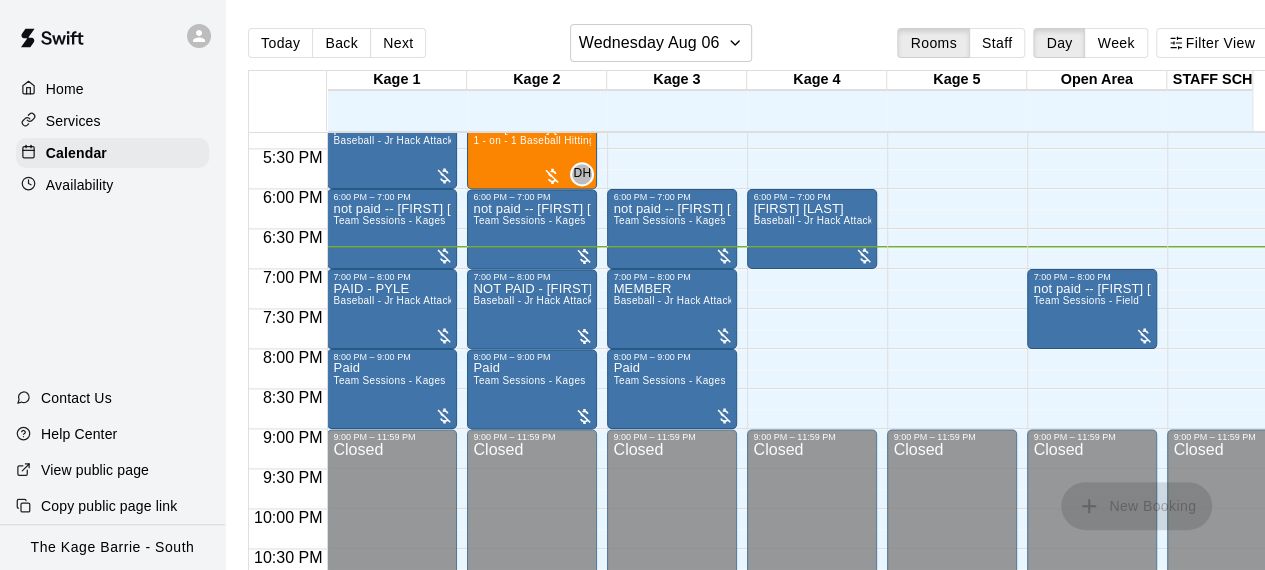 click on "12:00 AM – 12:00 PM Closed 9:00 PM – 11:59 PM Closed" at bounding box center [952, -291] 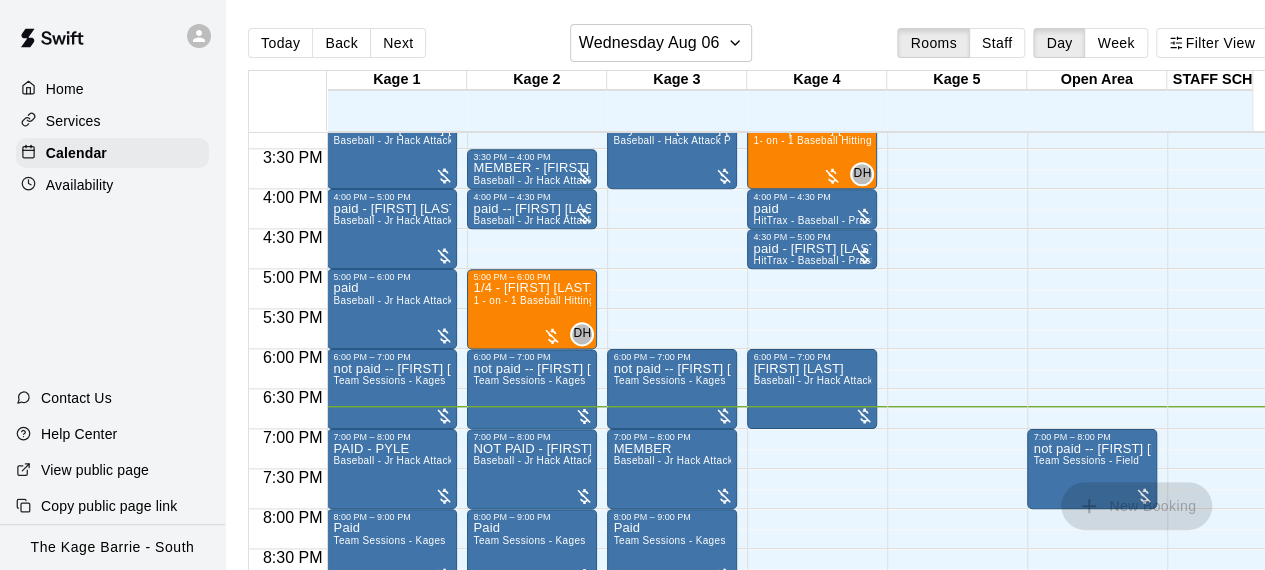 scroll, scrollTop: 1184, scrollLeft: 0, axis: vertical 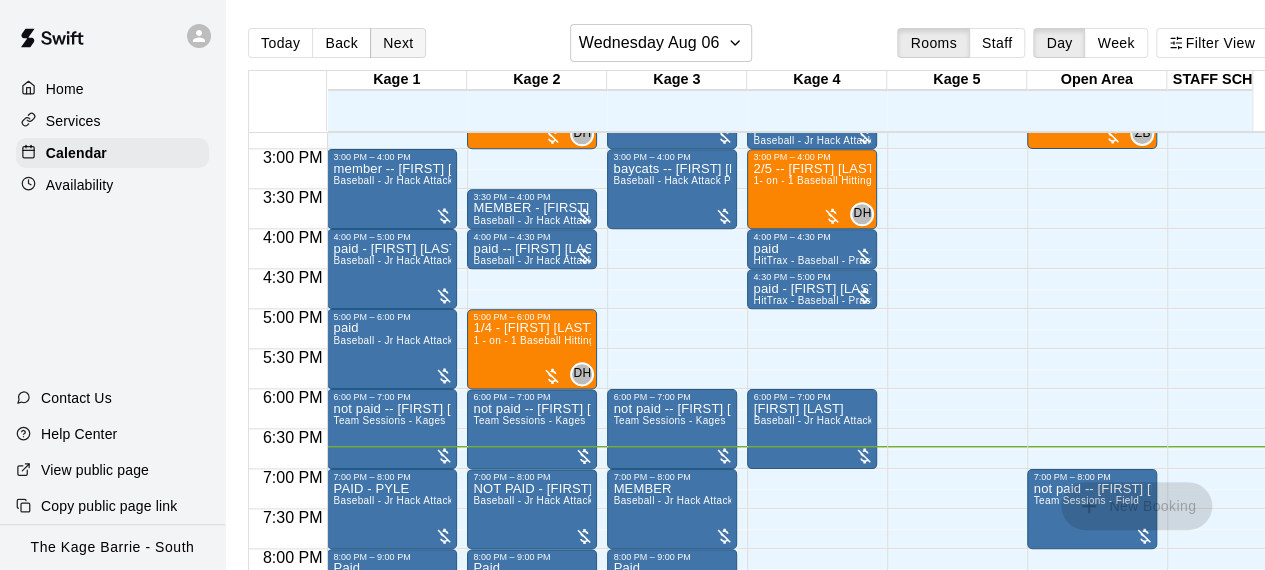 click on "Next" at bounding box center (398, 43) 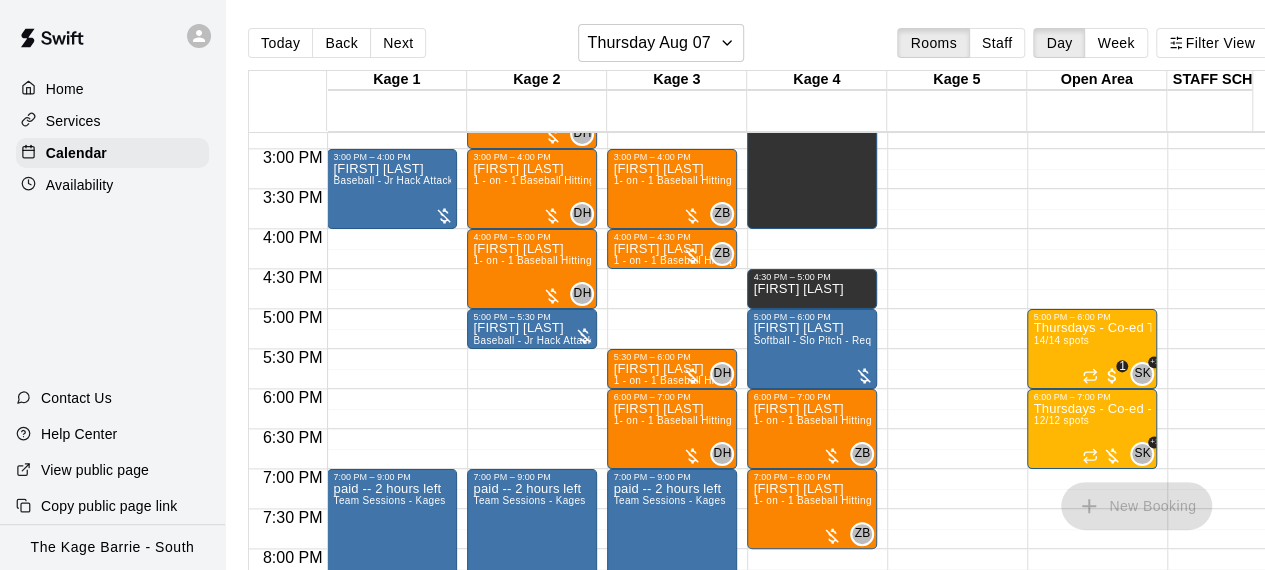 click on "12:00 AM – 12:00 PM Closed 12:00 PM – 1:00 PM [FIRST] [LAST] Baseball - Jr Hack Attack Pitching Machine - Perfect for all ages and skill levels! 11:00 AM – 12:00 PM 10 YEAR OLD PLAYER 1- on - 1 Baseball Hitting Clinic ZB 0 2:00 PM – 3:00 PM [FIRST] [LAST] 1- on - 1 Baseball Hitting Clinic DH 0 3:00 PM – 4:00 PM [FIRST] [LAST] 1 - on - 1 Baseball Hitting and Pitching Clinic DH 0 4:00 PM – 5:00 PM [FIRST] [LAST] 1- on - 1 Baseball Hitting Clinic DH 0 5:00 PM – 5:30 PM [FIRST] [LAST] Baseball - Jr Hack Attack Pitching Machine - Perfect for all ages and skill levels! 7:00 PM – 9:00 PM paid -- 2 hours left Team Sessions - Kages 9:00 PM – 11:59 PM Closed" at bounding box center [532, -91] 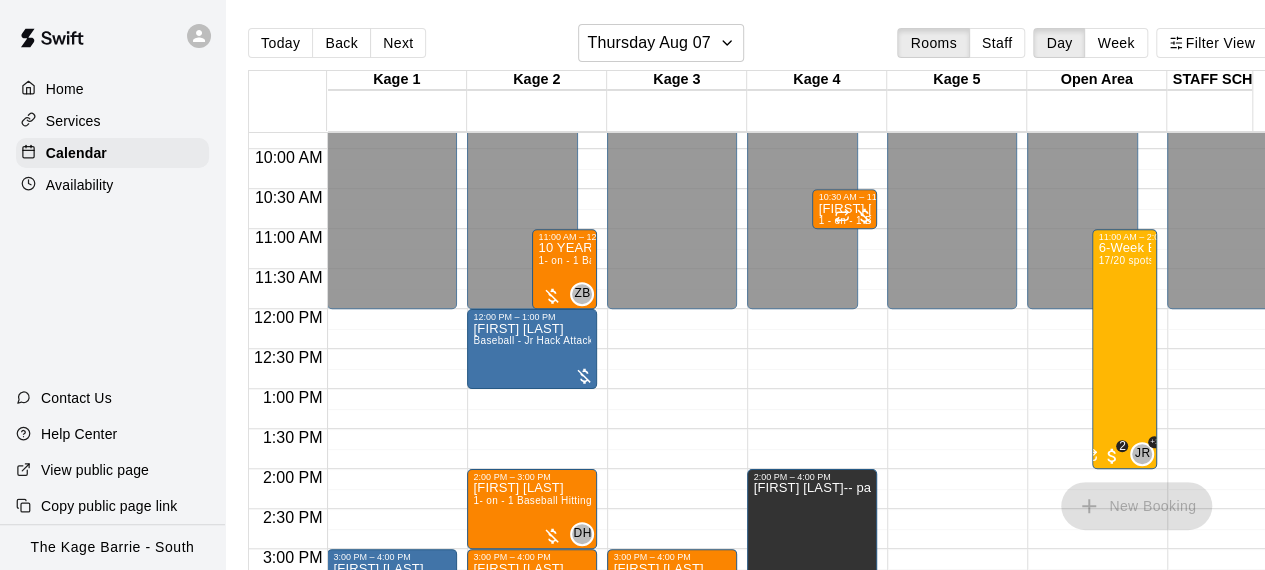 scroll, scrollTop: 584, scrollLeft: 0, axis: vertical 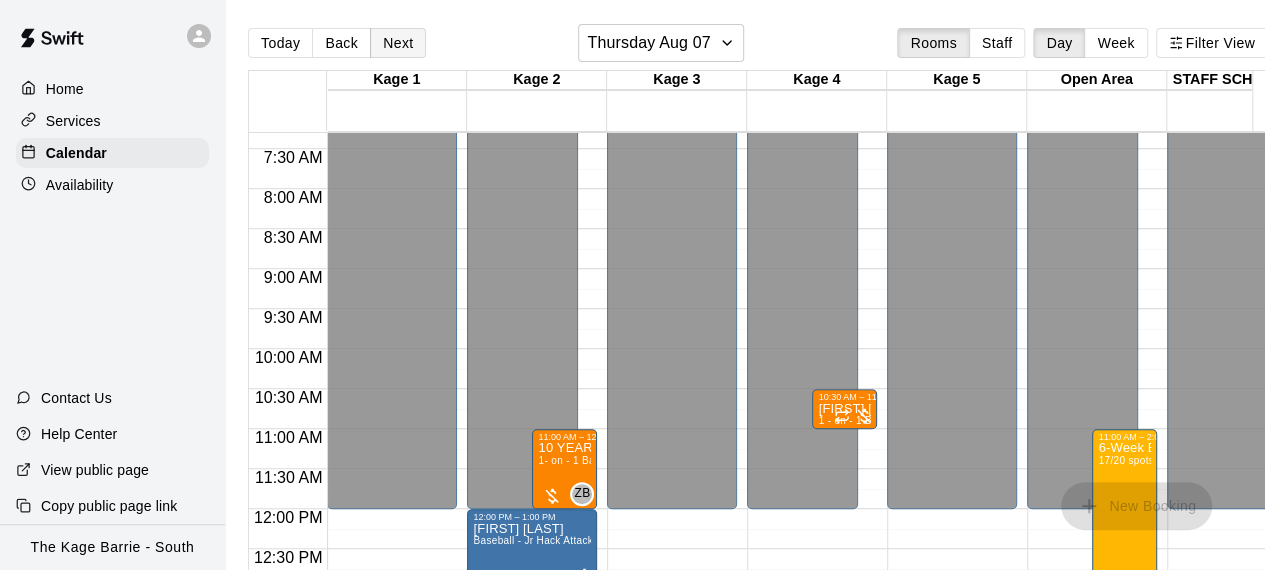 click on "Next" at bounding box center (398, 43) 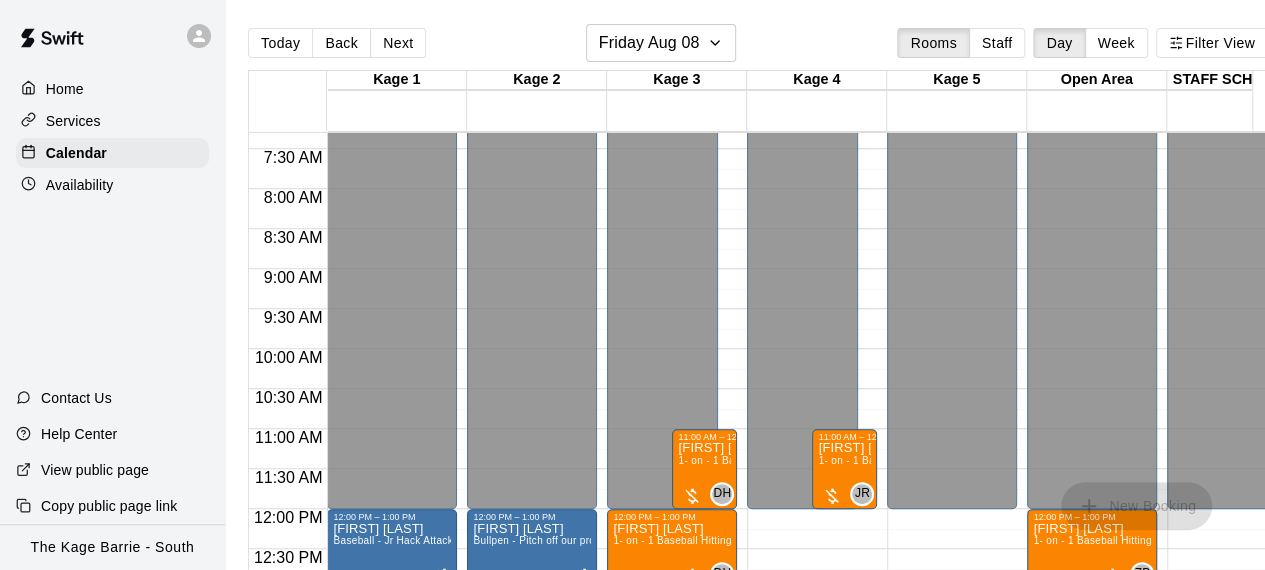click on "Closed" at bounding box center (532, 34) 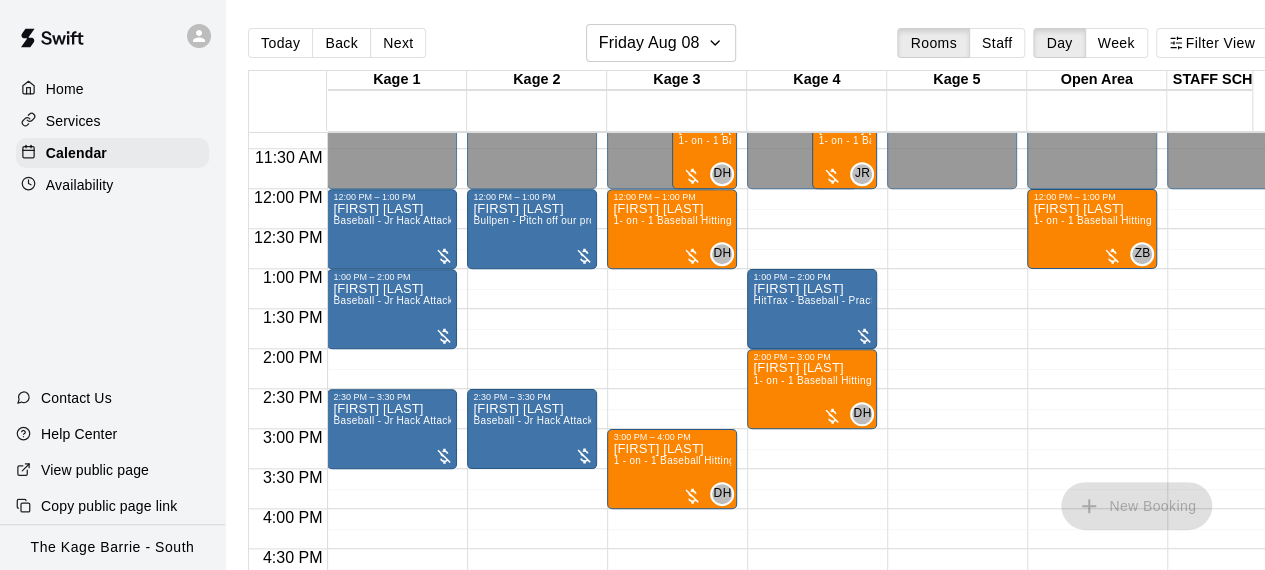 scroll, scrollTop: 864, scrollLeft: 0, axis: vertical 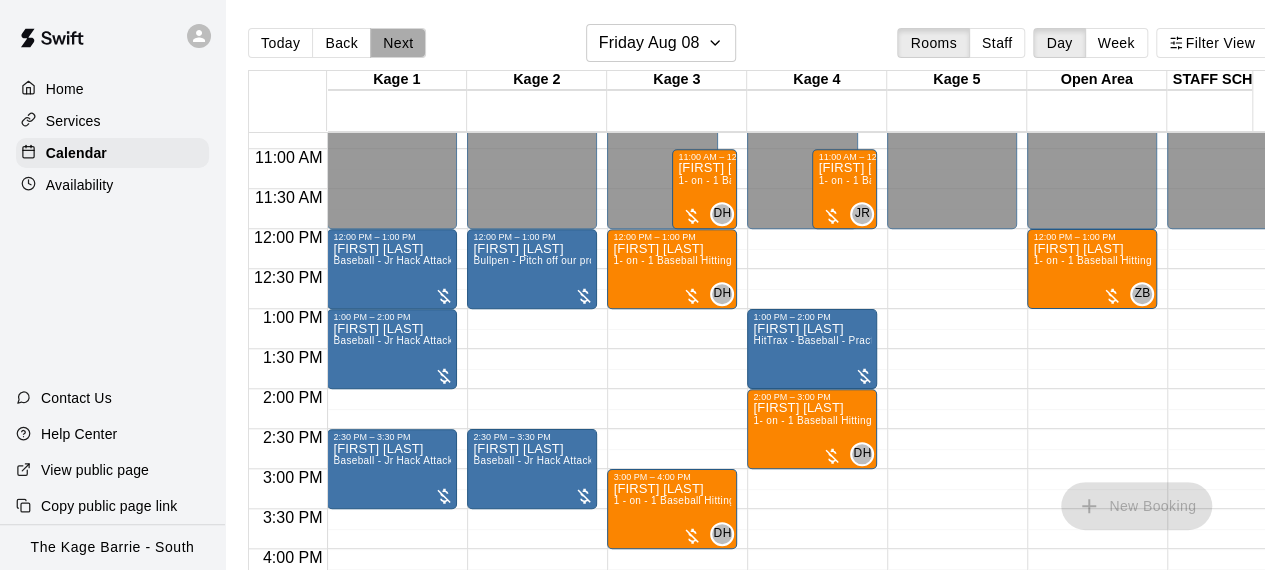 click on "Next" at bounding box center [398, 43] 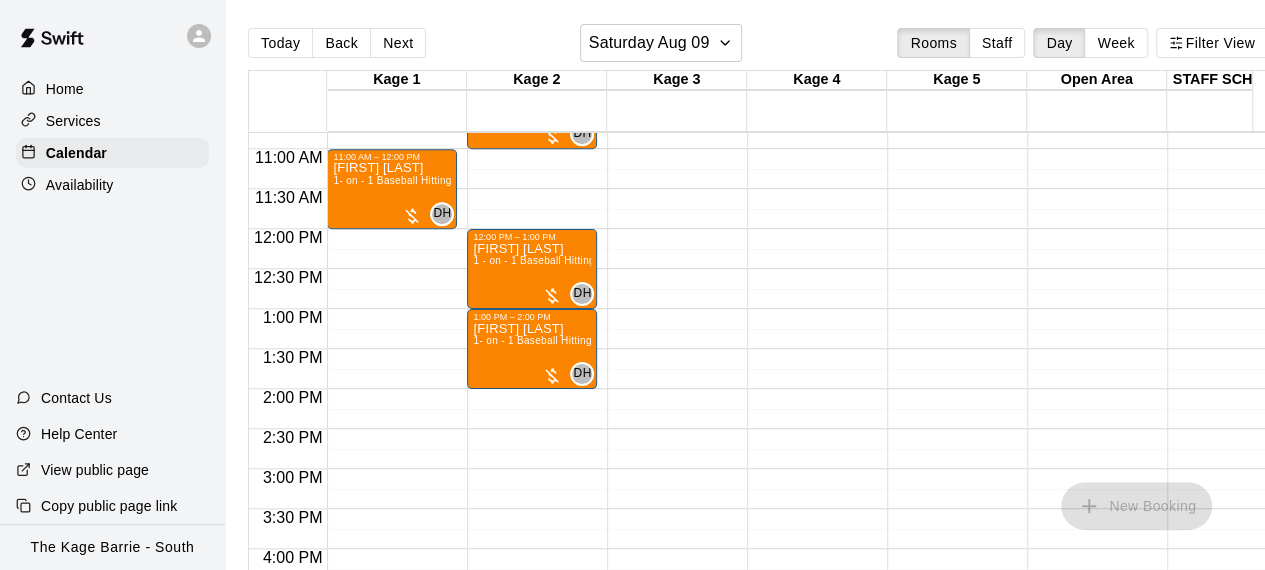 click on "12:00 AM – 10:00 AM Closed 6:00 PM – 11:59 PM Closed" at bounding box center (672, 229) 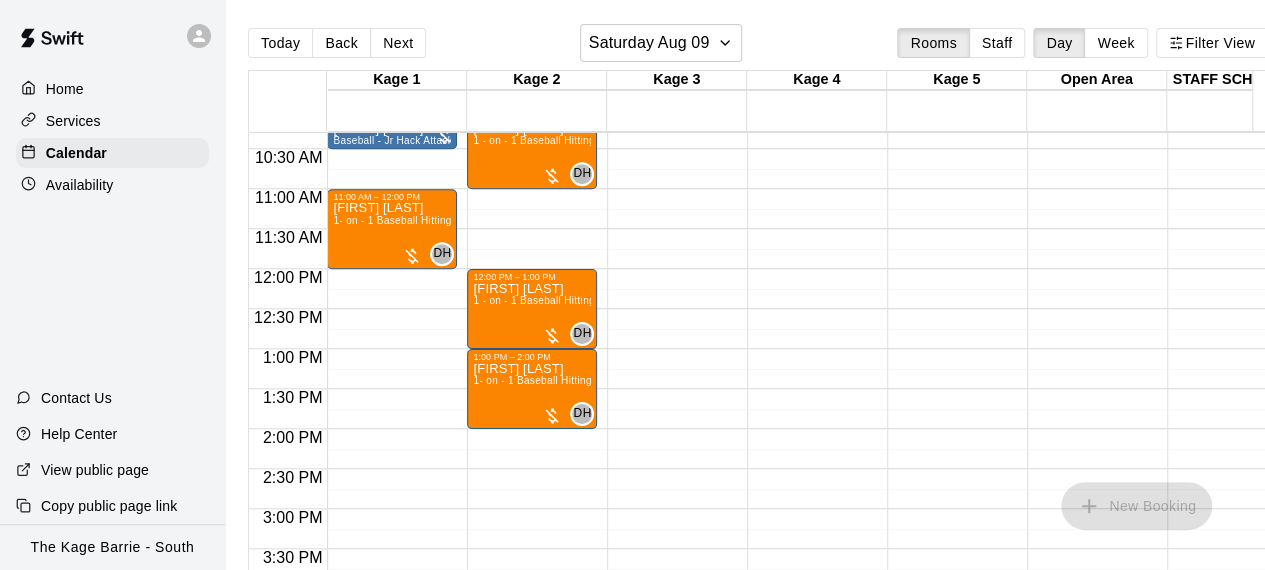 scroll, scrollTop: 664, scrollLeft: 0, axis: vertical 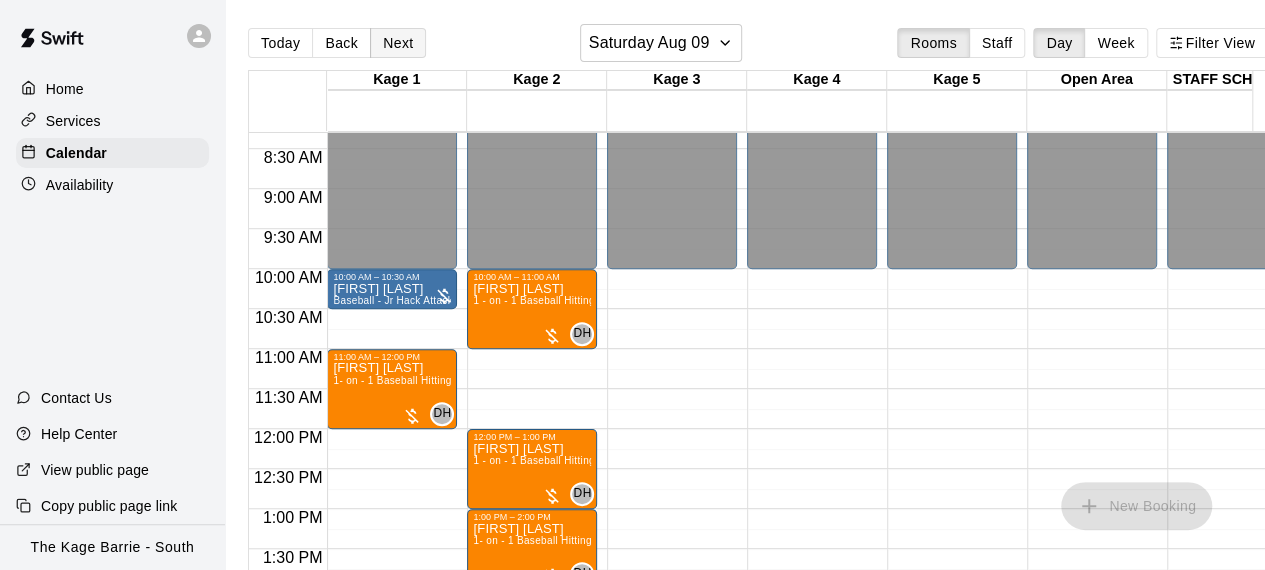 click on "Next" at bounding box center (398, 43) 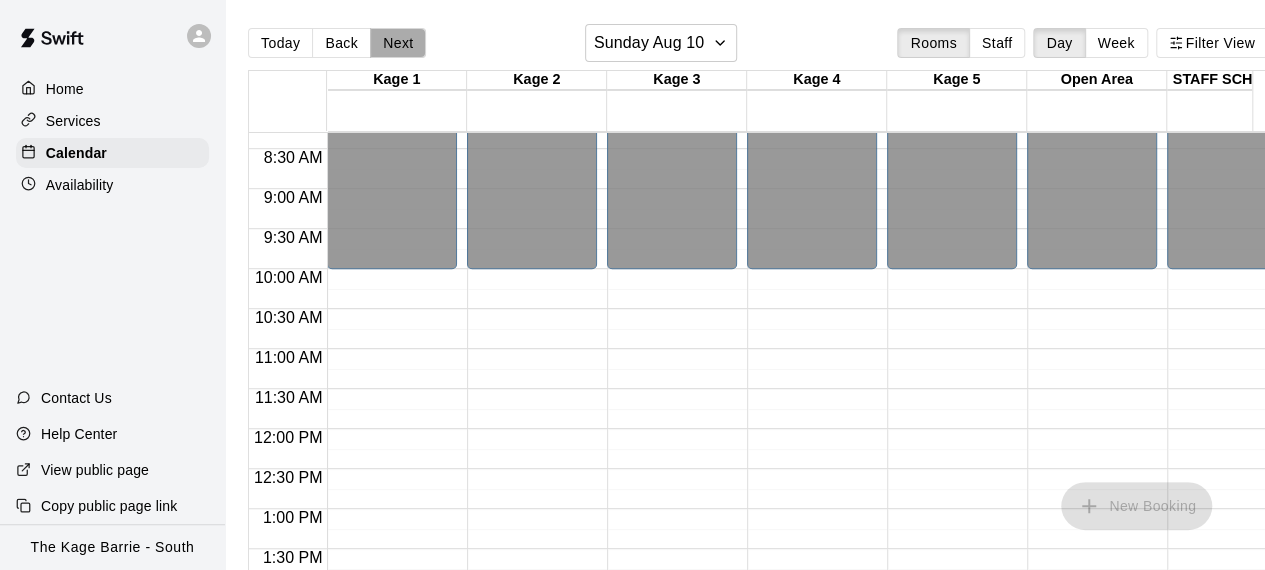 click on "Next" at bounding box center [398, 43] 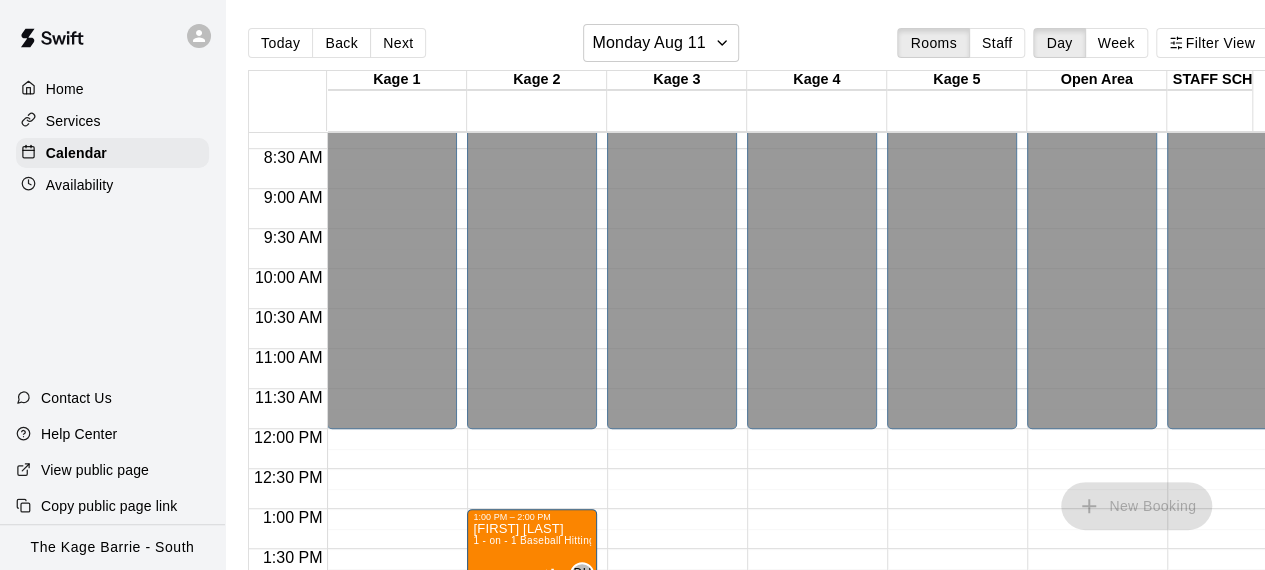 click on "12:00 AM – 12:00 PM Closed 1:00 PM – 2:00 PM [FIRST] [LAST] 1 - on - 1 Baseball Hitting and Pitching Clinic DH 0 9:00 PM – 11:59 PM Closed" at bounding box center (532, 429) 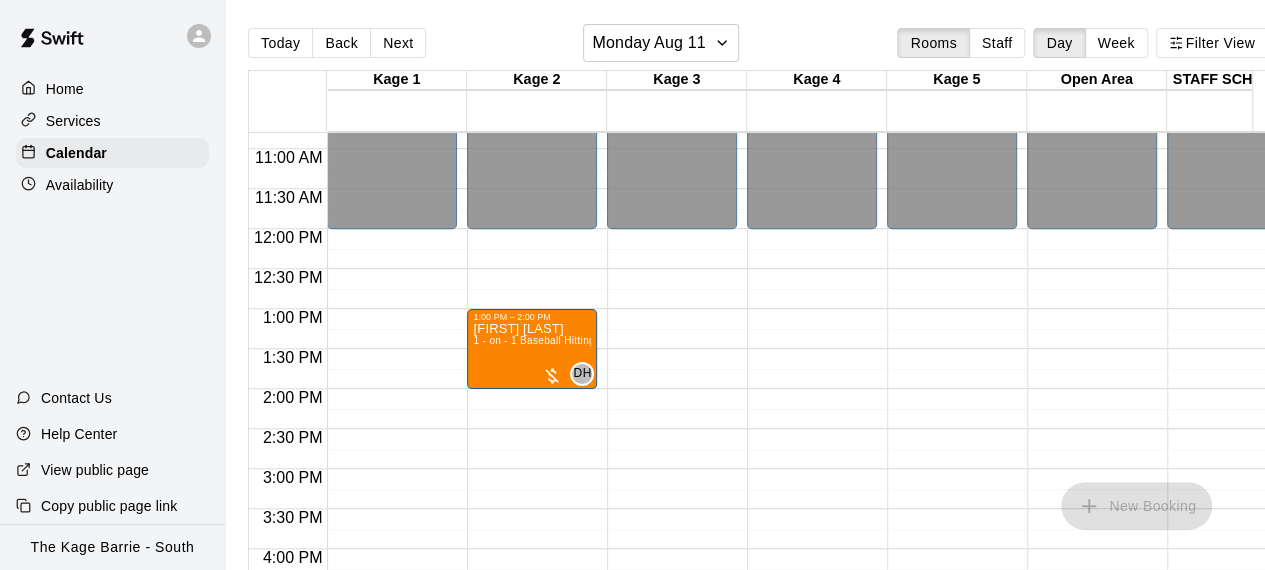 scroll, scrollTop: 1024, scrollLeft: 0, axis: vertical 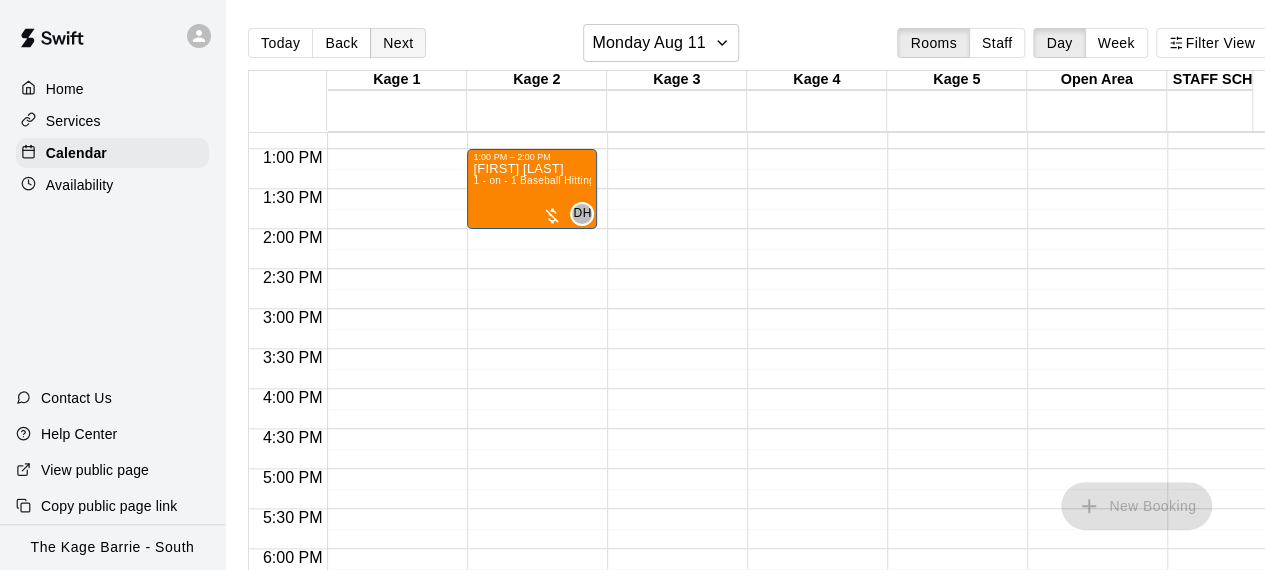 click on "Next" at bounding box center [398, 43] 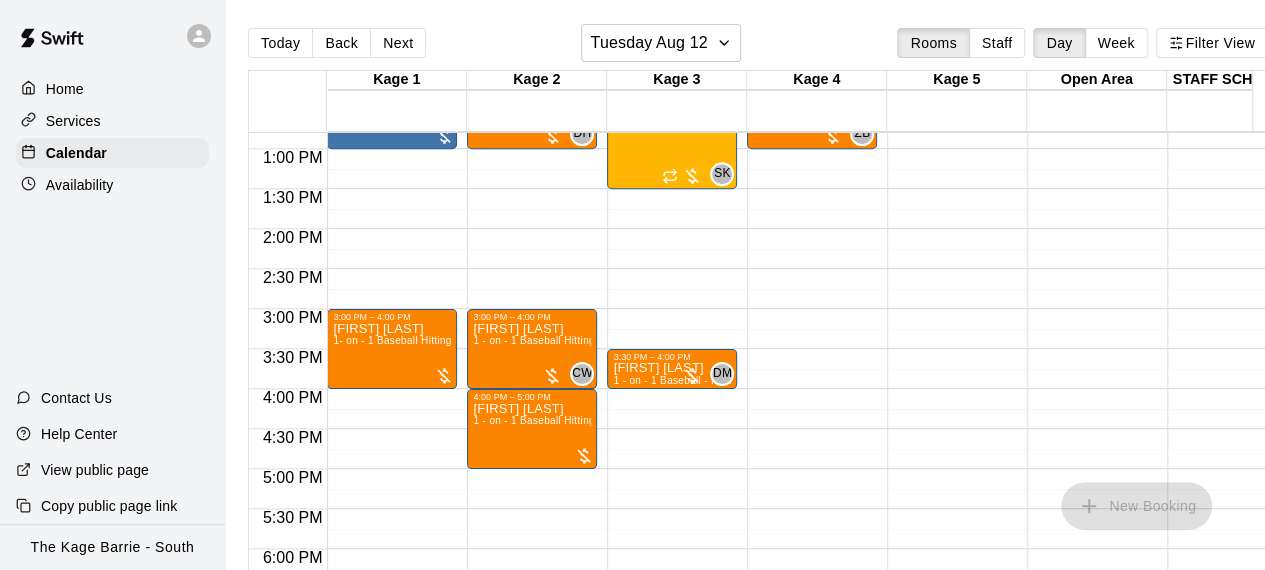 click on "12:00 AM – 12:00 PM Closed 12:00 PM – 1:00 PM [FIRST] [LAST] 1 - on - 1 Baseball Hitting and Pitching Clinic DH 0 3:00 PM – 4:00 PM [FIRST] [LAST] 1 - on - 1 Baseball Hitting and Pitching Clinic CW 0 4:00 PM – 5:00 PM [FIRST] [LAST] 1 - on - 1 Baseball Hitting and Pitching Clinic 9:00 PM – 11:59 PM Closed" at bounding box center [532, 69] 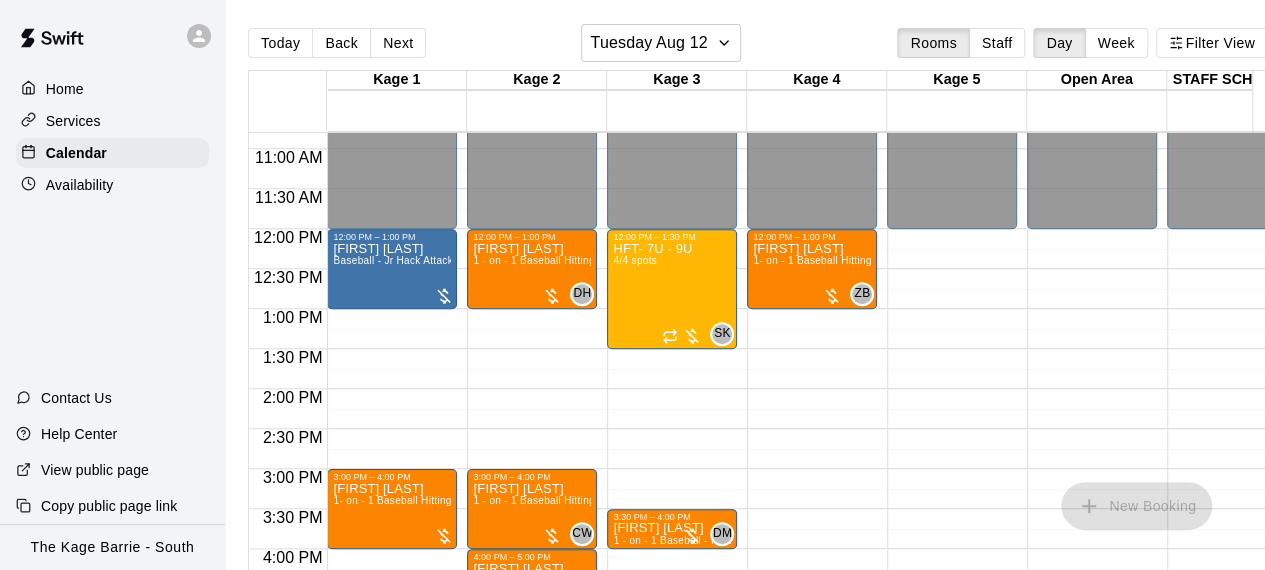 scroll, scrollTop: 904, scrollLeft: 0, axis: vertical 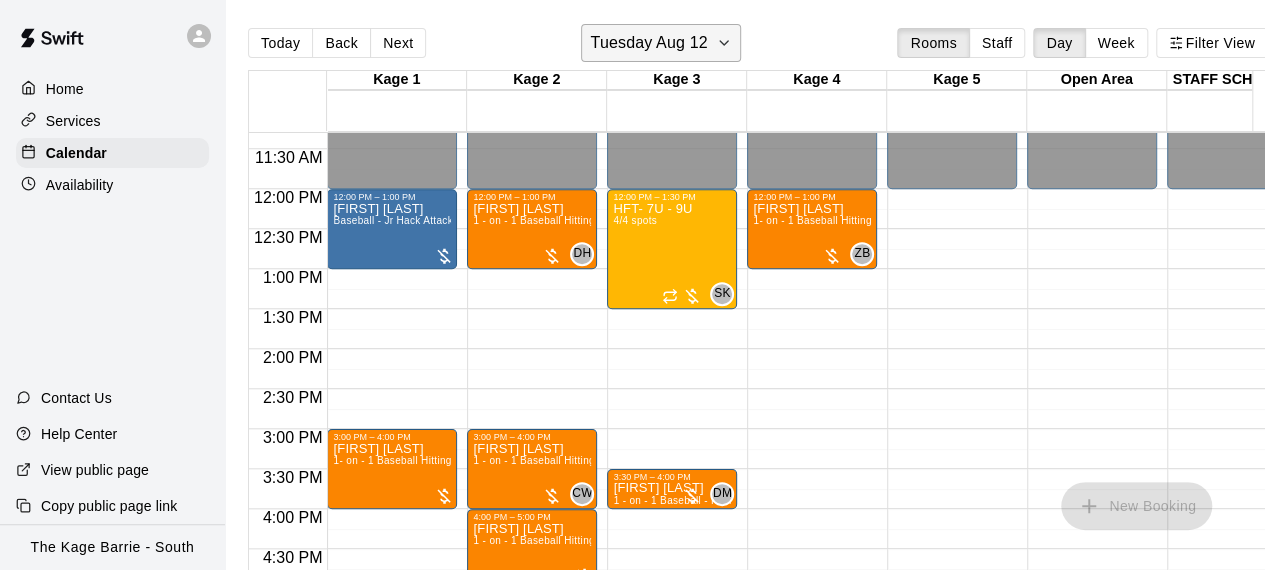 click on "Tuesday Aug 12" at bounding box center [648, 43] 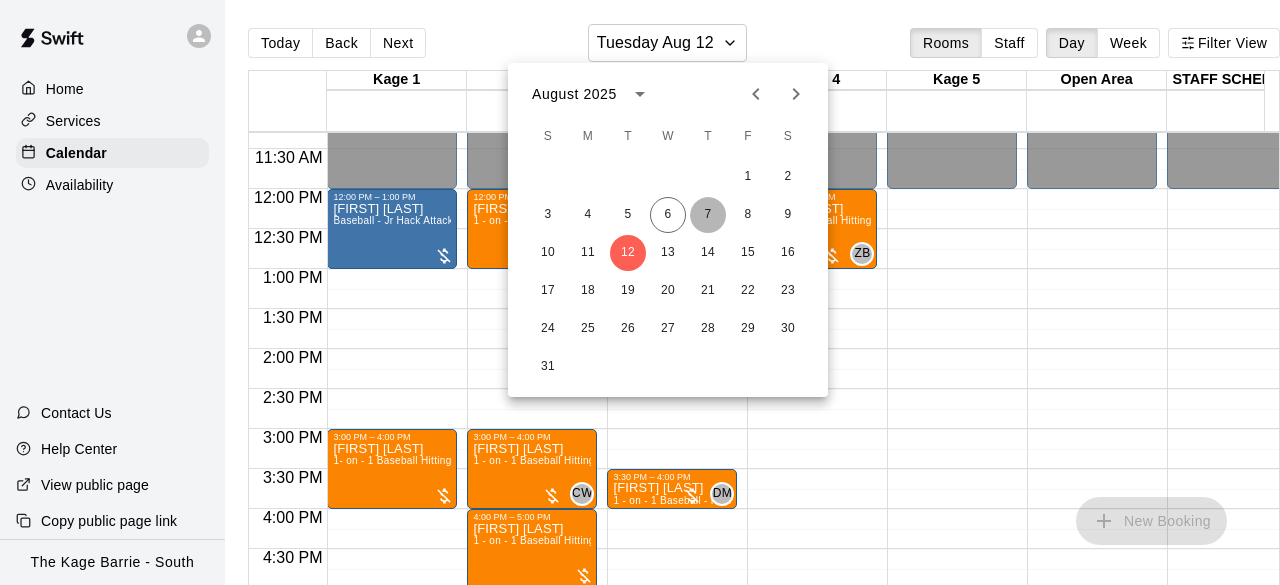 click on "7" at bounding box center [708, 215] 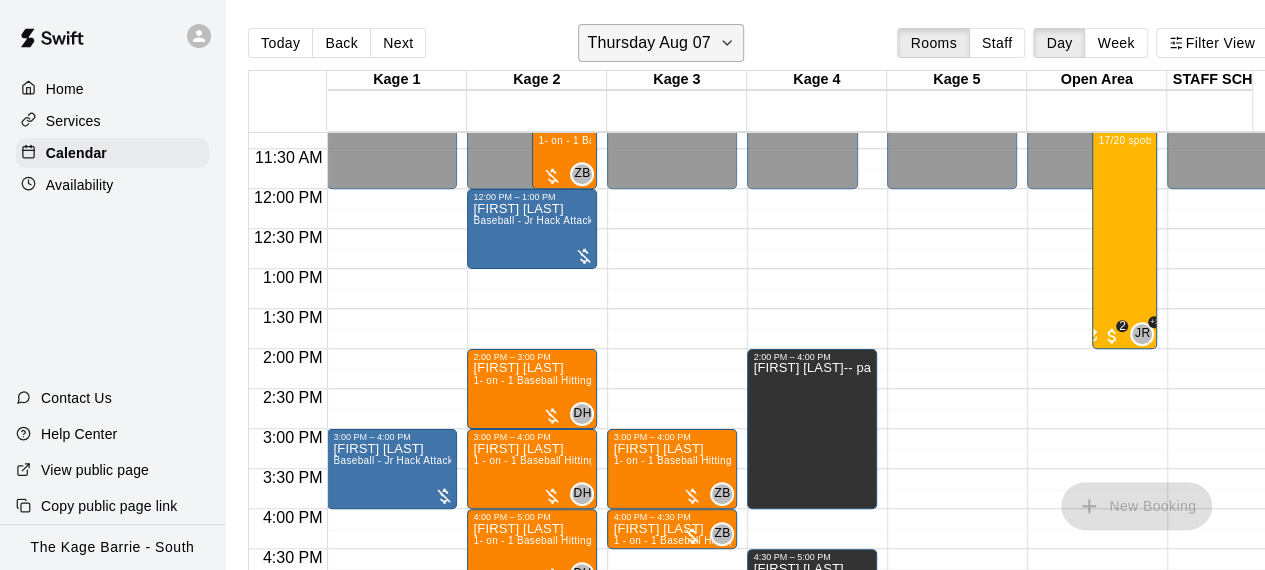 click 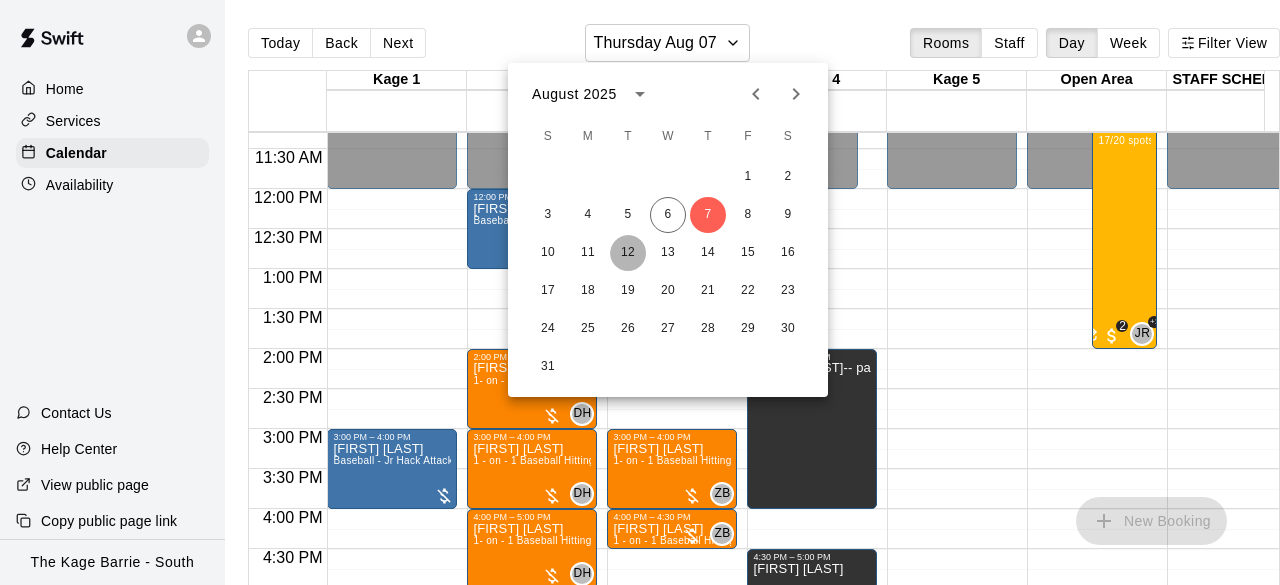 click on "12" at bounding box center [628, 253] 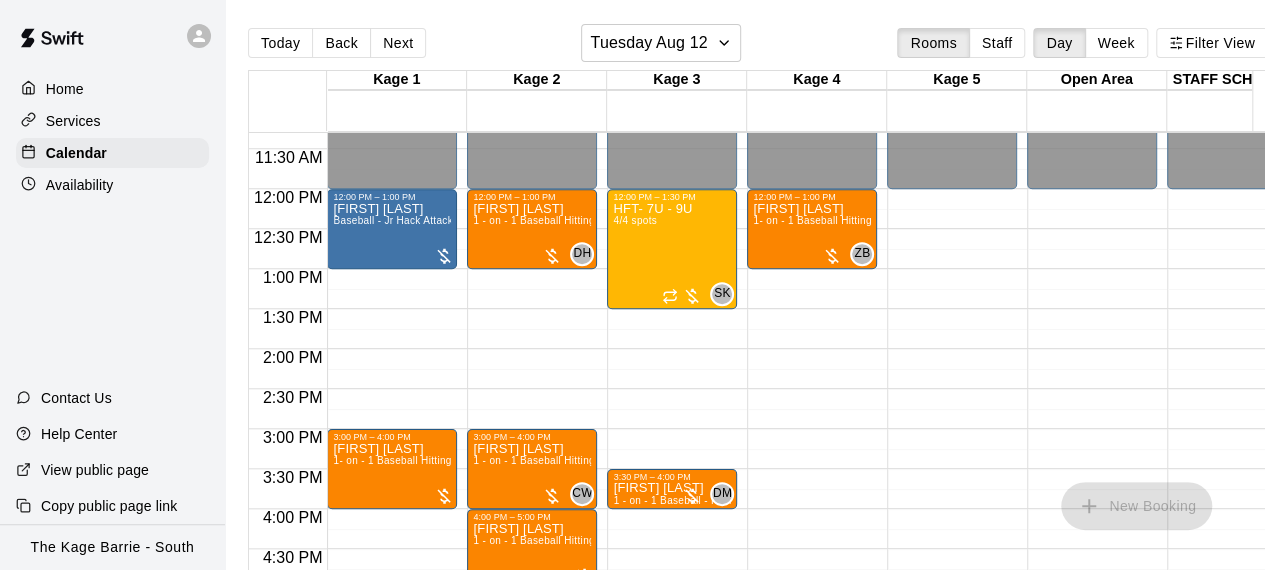 click on "12:00 AM – 12:00 PM Closed 12:00 PM – 1:30 PM [FIRST] - 7U - 9U 4/4 spots SK 0 3:30 PM – 4:00 PM [FIRST] [LAST] 1 - on - 1 Baseball - Pitching Clinic DM 0 9:00 PM – 11:59 PM Closed" at bounding box center [672, 189] 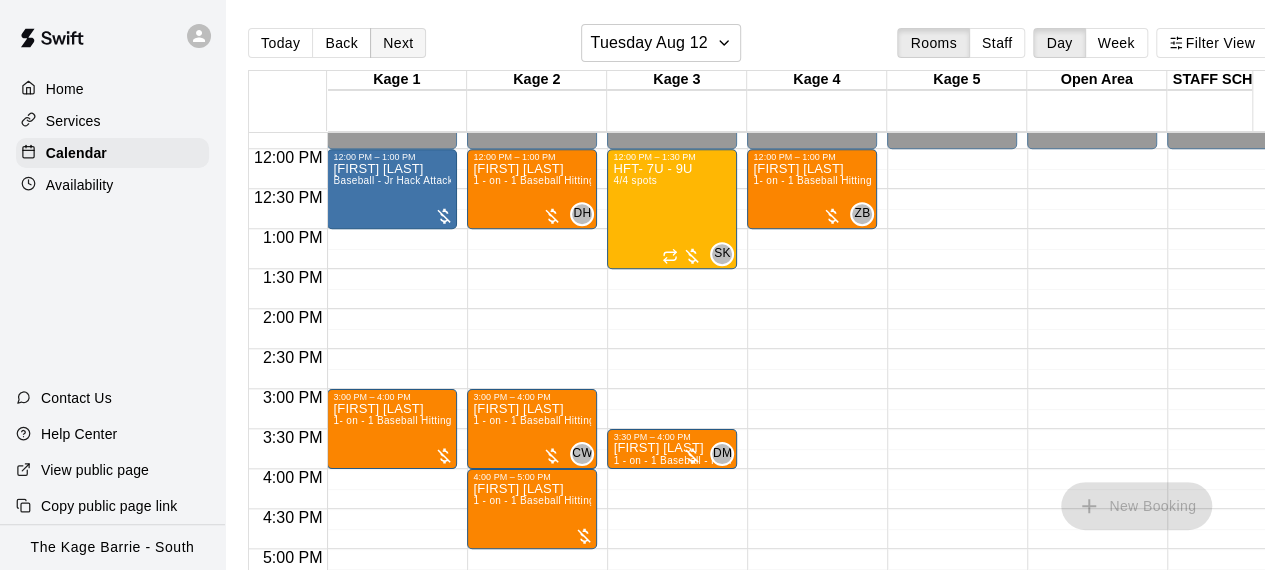 click on "Next" at bounding box center [398, 43] 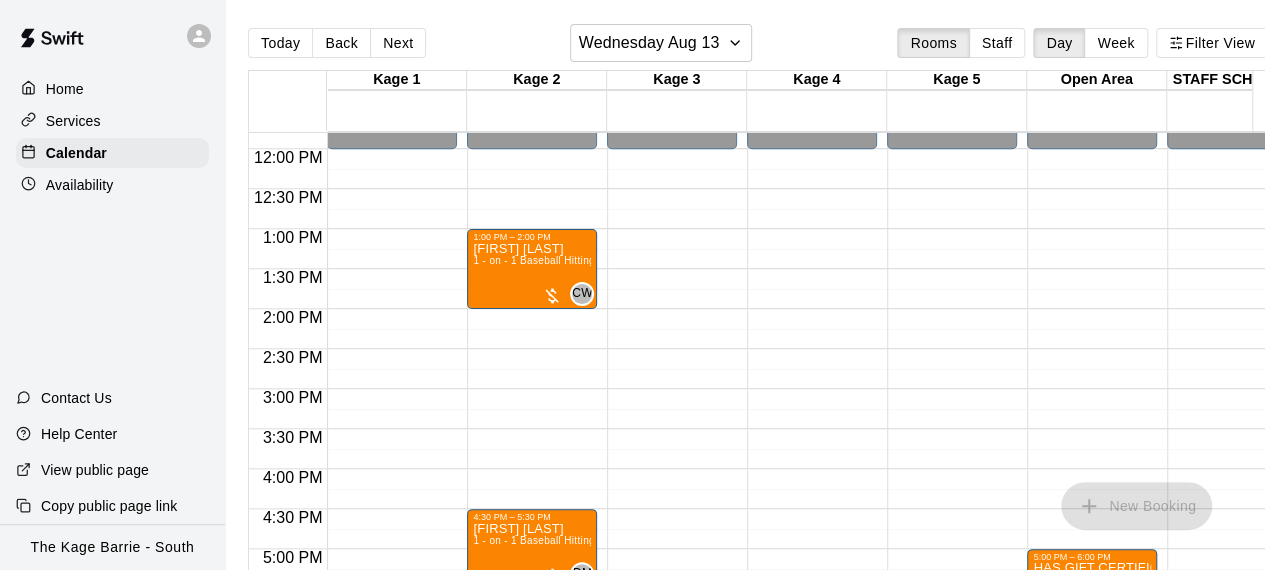 click on "12:00 AM – 12:00 PM Closed 9:00 PM – 11:59 PM Closed" at bounding box center (672, 149) 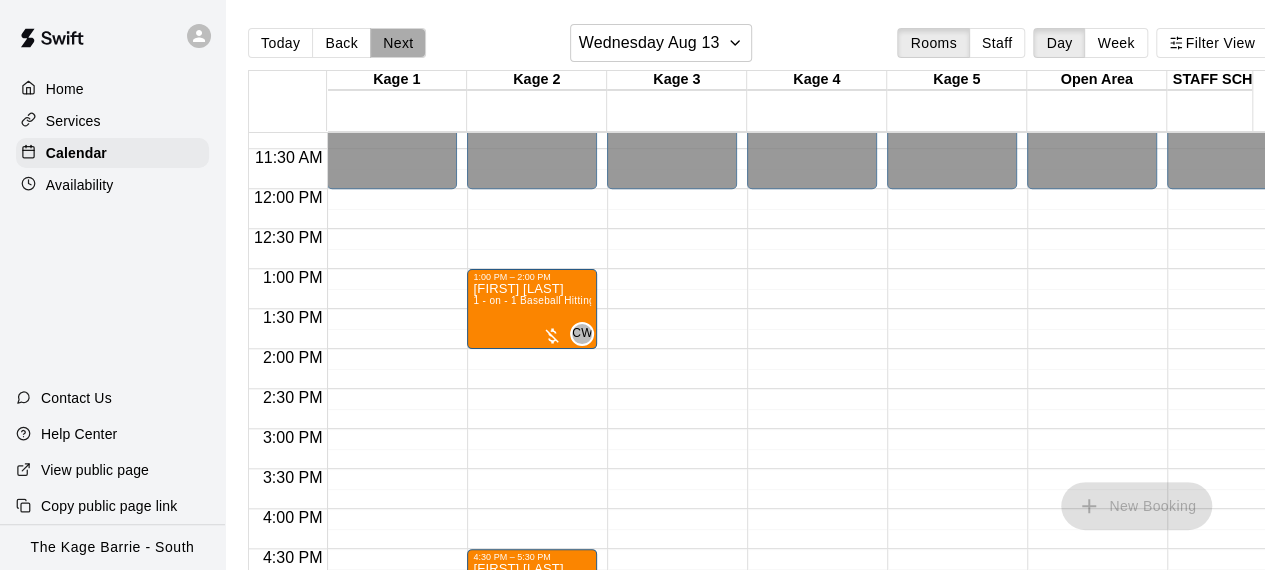 click on "Next" at bounding box center (398, 43) 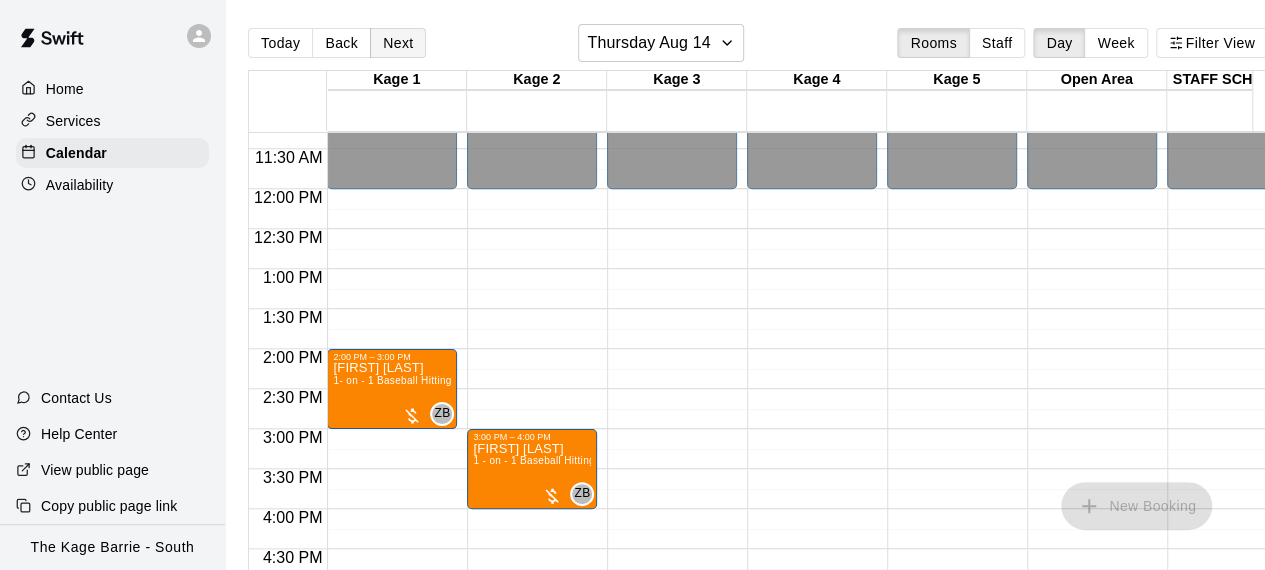 click on "Next" at bounding box center (398, 43) 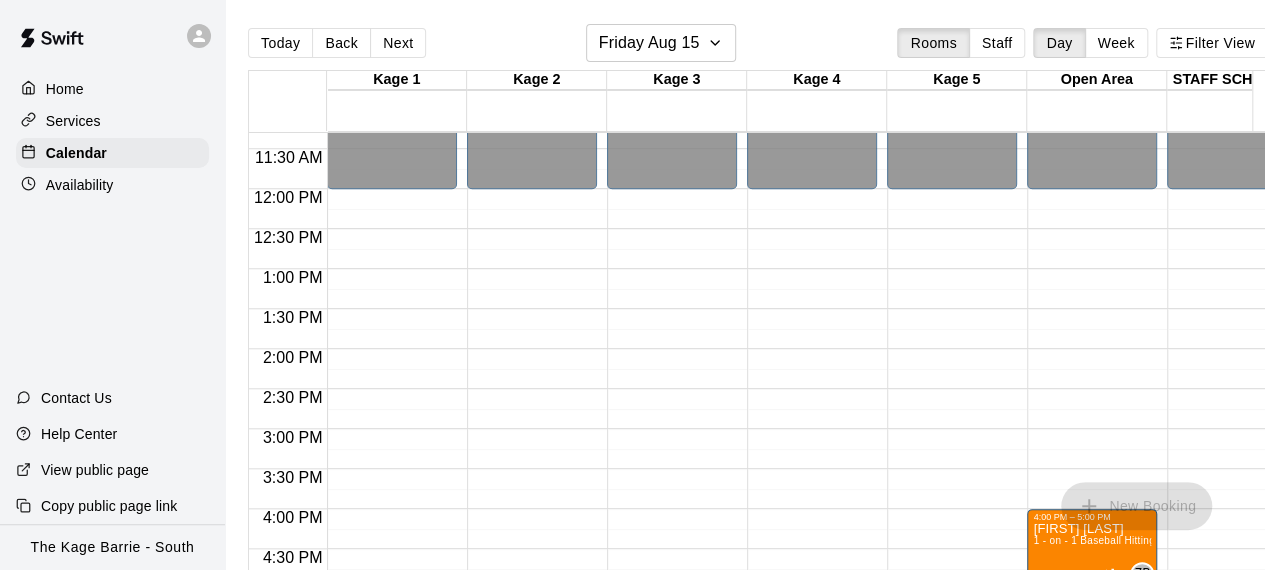 click on "12:00 AM – 12:00 PM Closed 9:00 PM – 11:59 PM Closed" at bounding box center (532, 189) 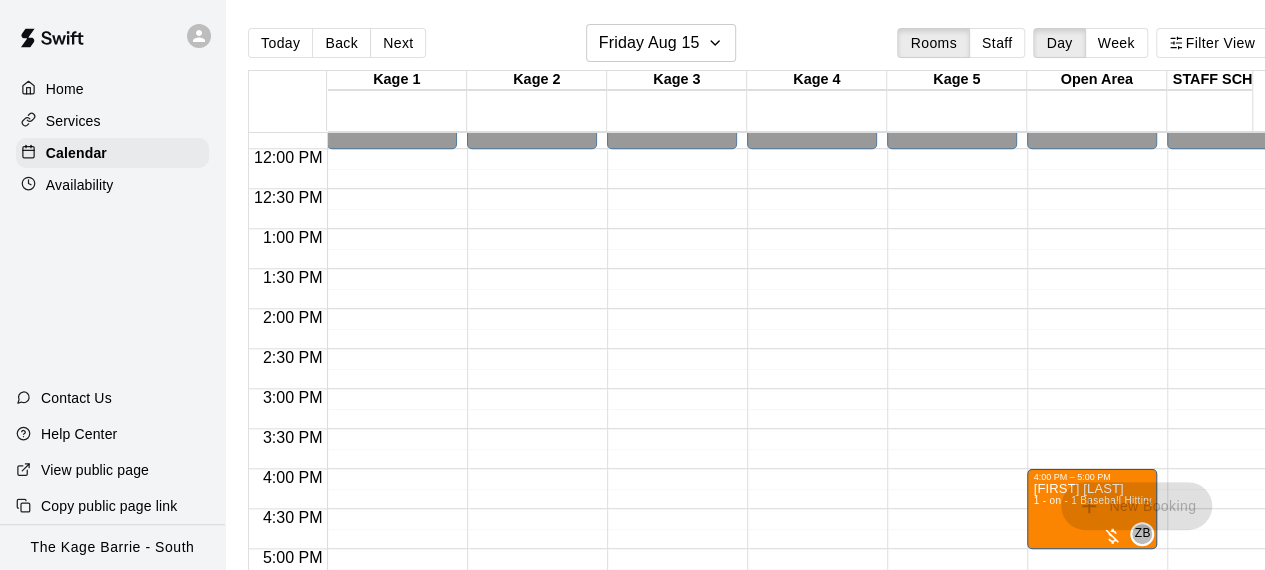 scroll, scrollTop: 1104, scrollLeft: 0, axis: vertical 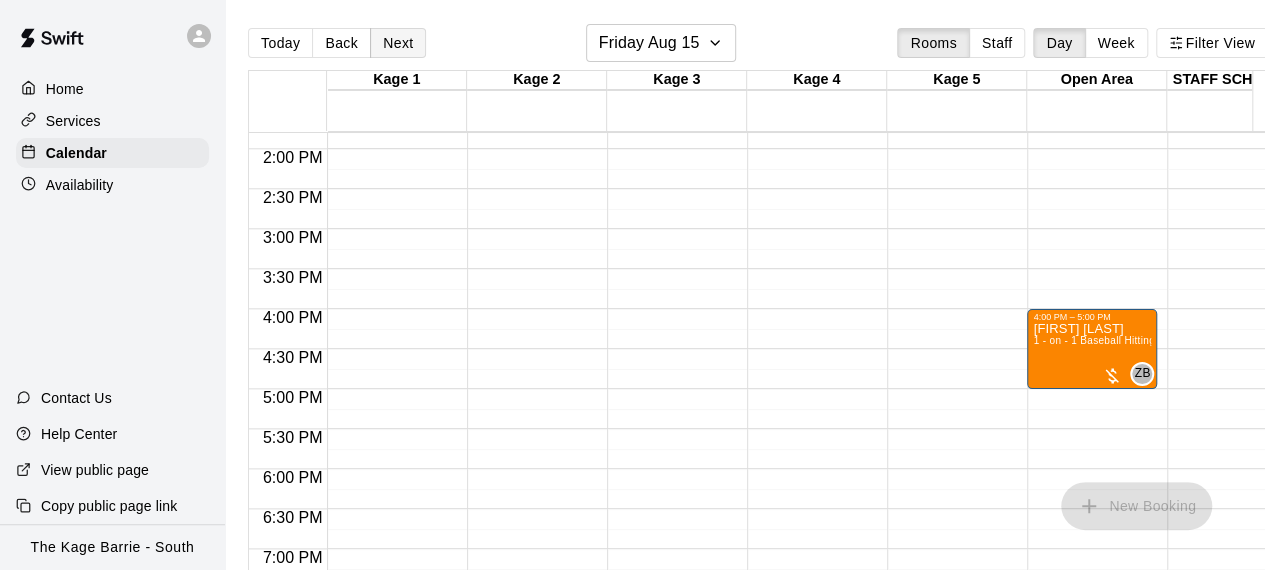 click on "Next" at bounding box center (398, 43) 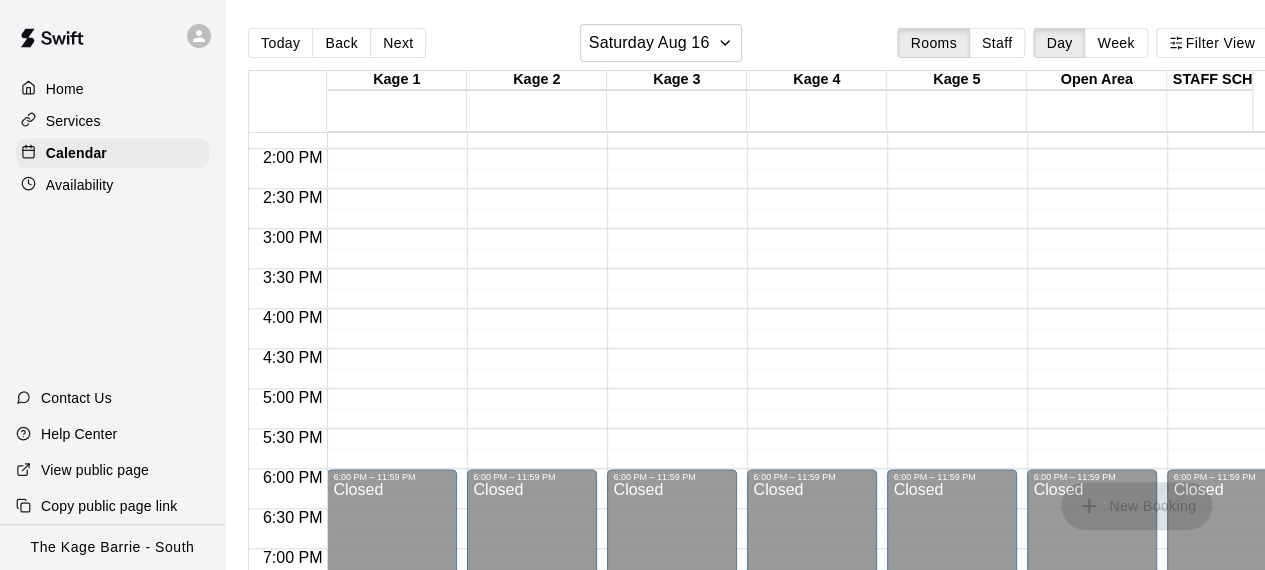 click on "12:00 AM – 10:00 AM Closed 6:00 PM – 11:59 PM Closed" at bounding box center (392, -11) 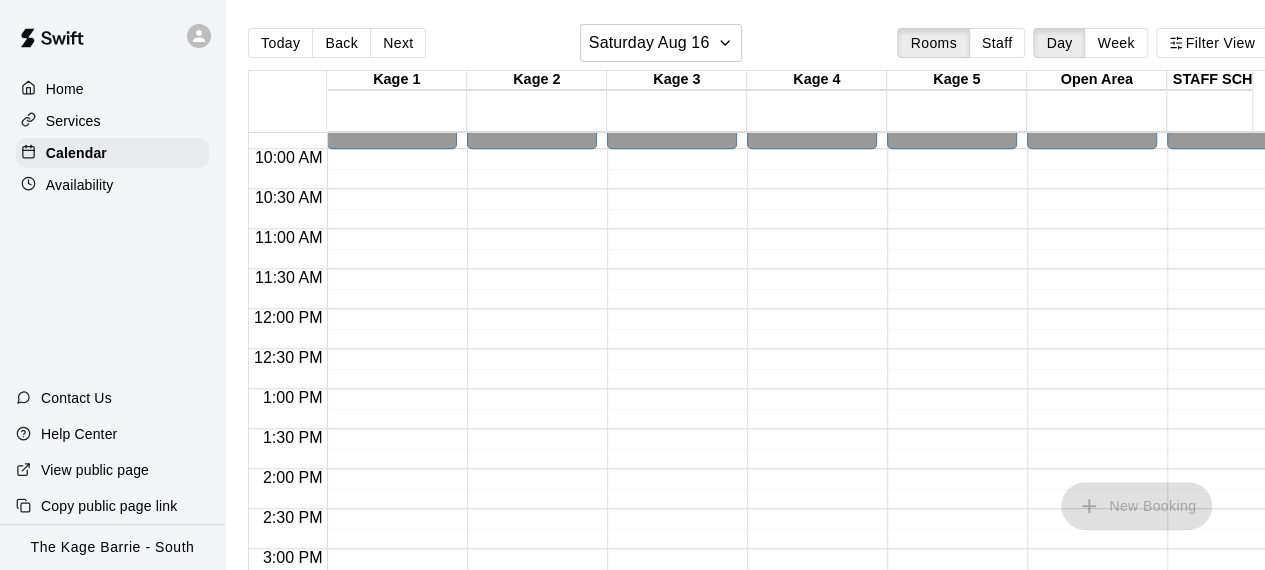 scroll, scrollTop: 624, scrollLeft: 0, axis: vertical 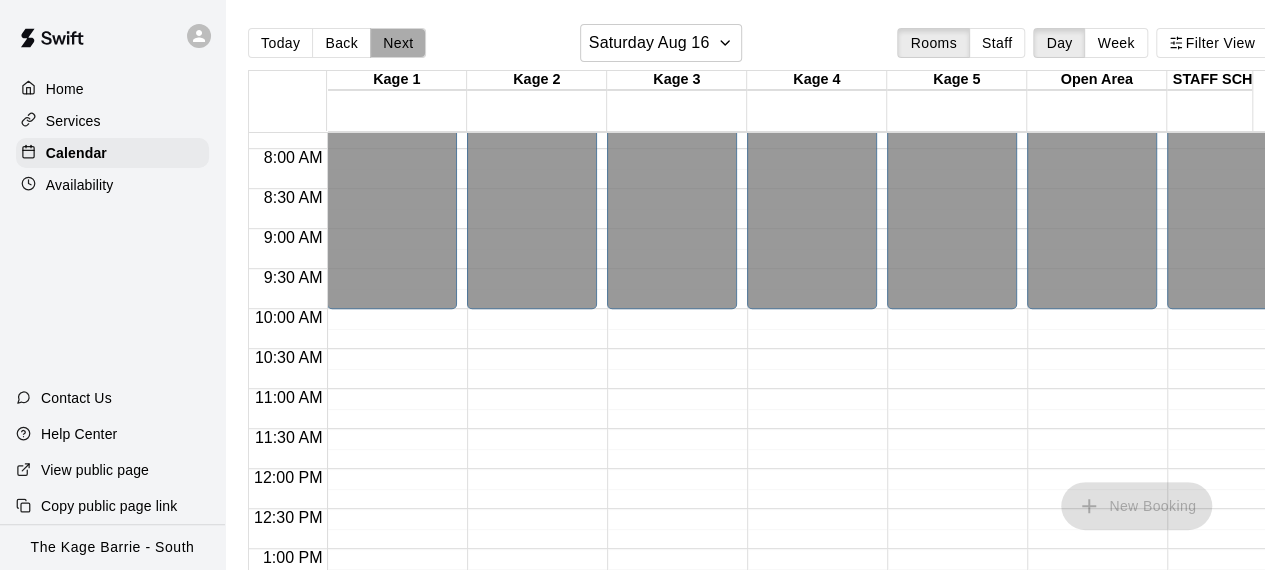 click on "Next" at bounding box center [398, 43] 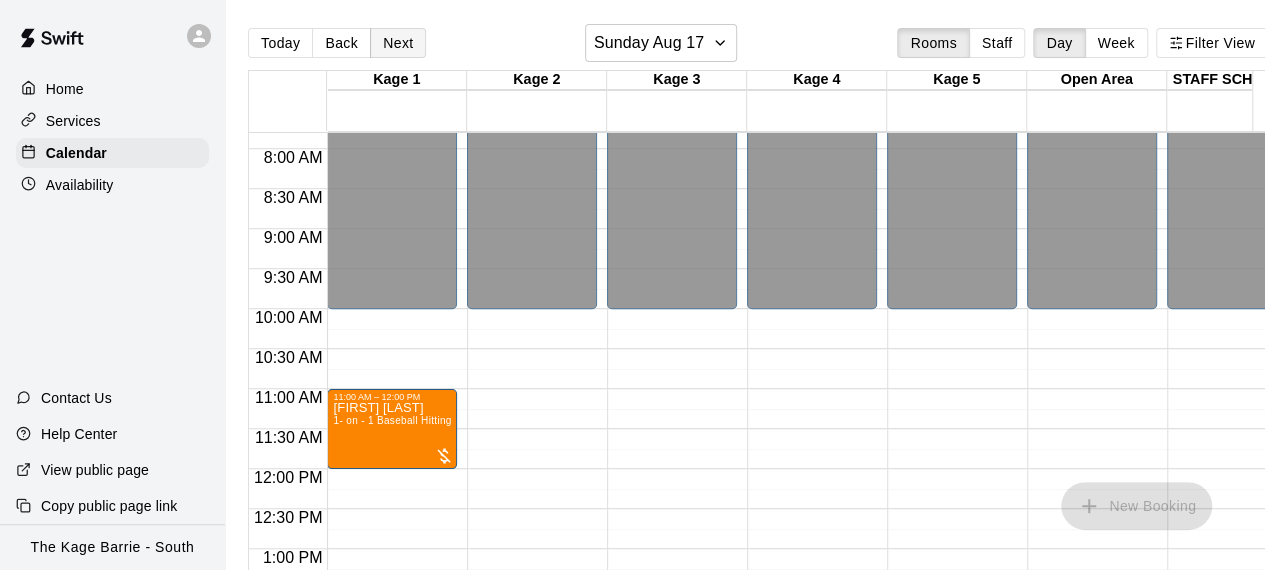 click on "Next" at bounding box center (398, 43) 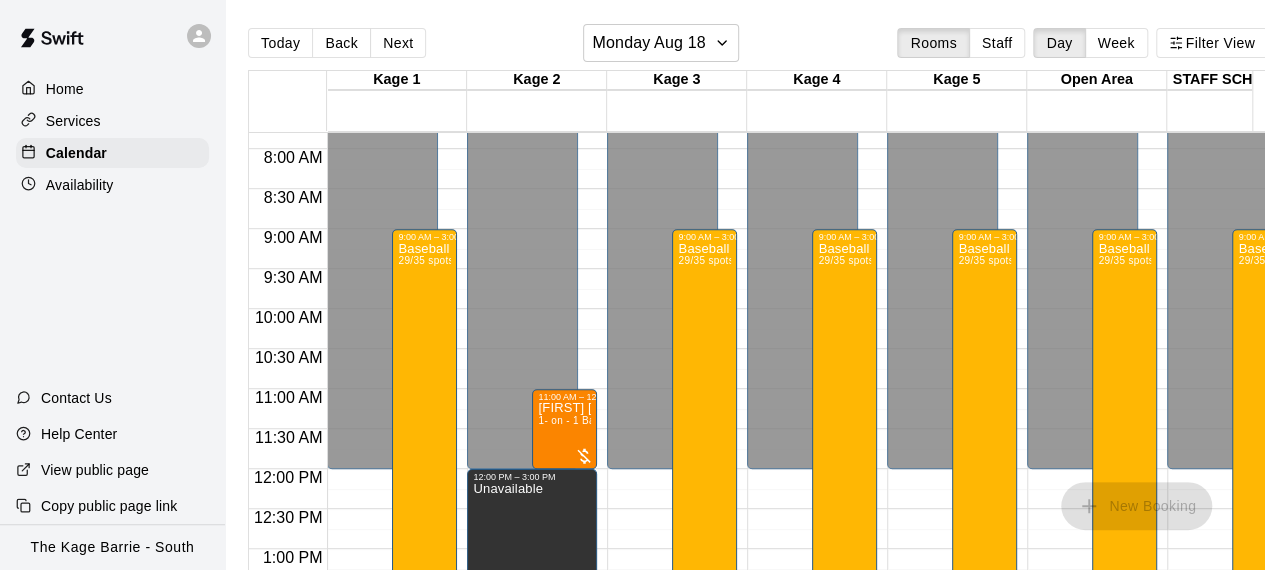 click on "12:00 AM – 12:00 PM Closed" at bounding box center (522, -11) 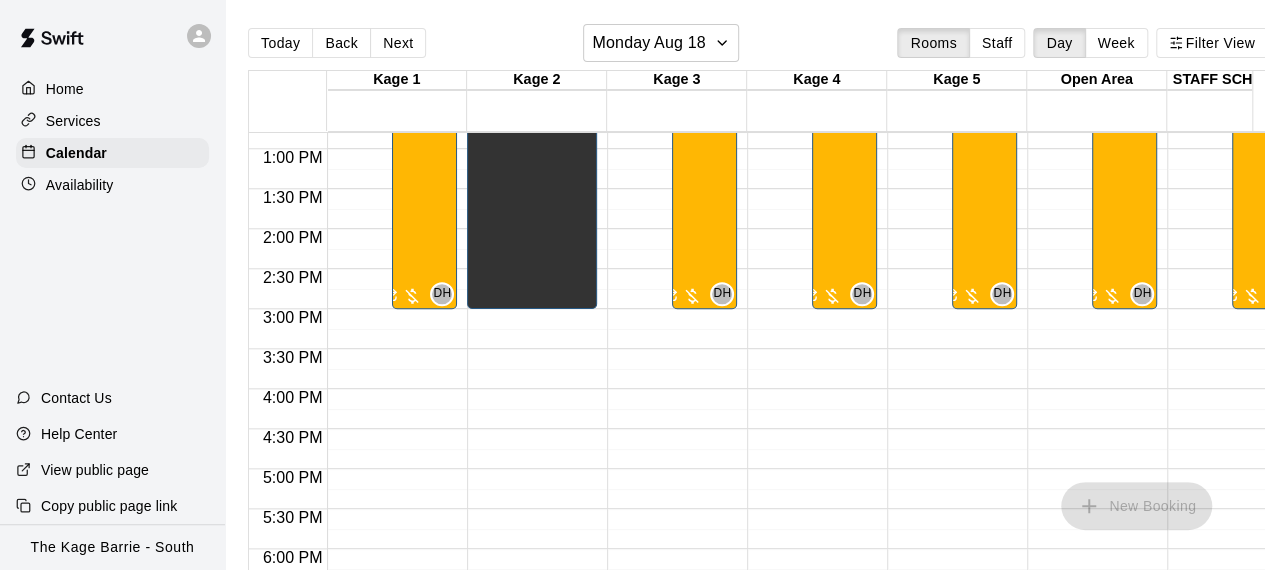 scroll, scrollTop: 744, scrollLeft: 0, axis: vertical 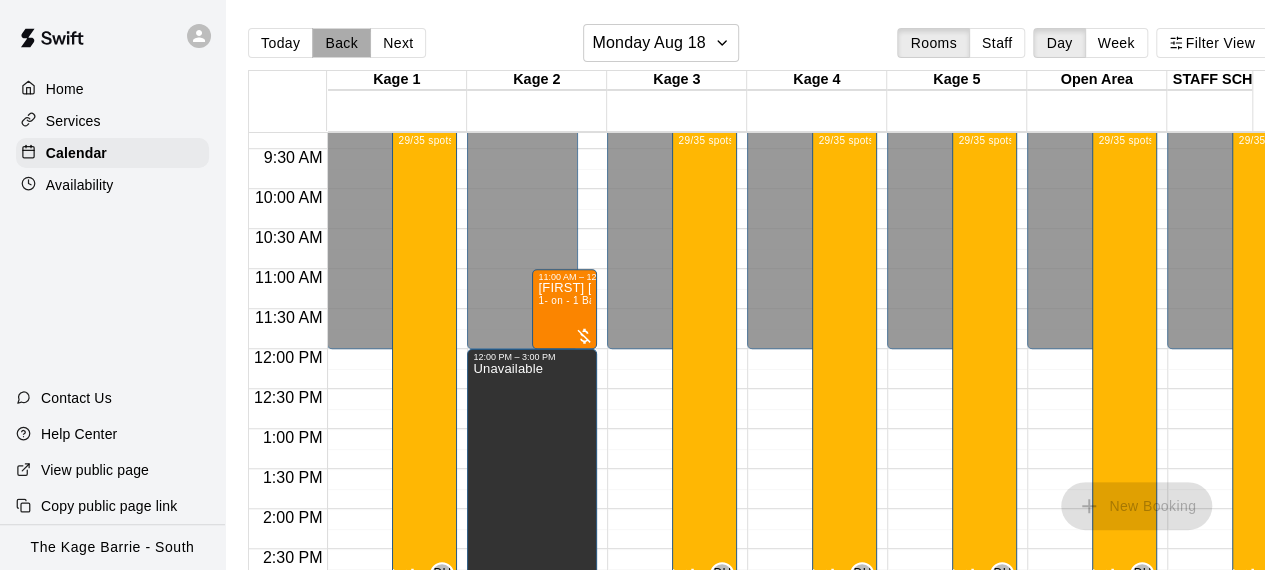 click on "Back" at bounding box center (341, 43) 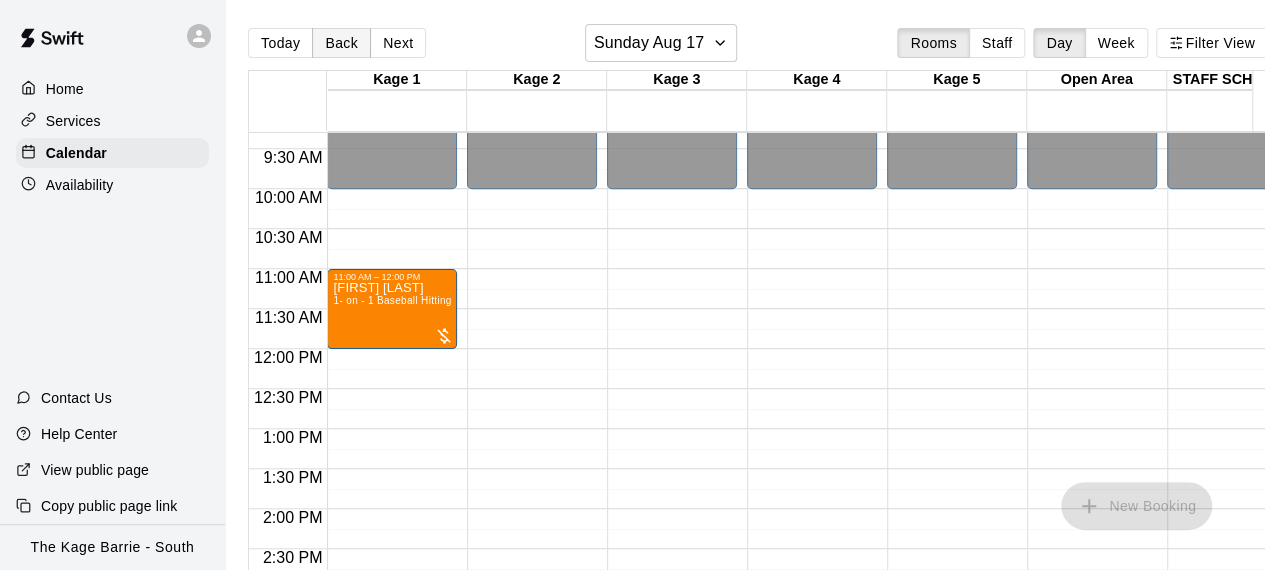 click on "Back" at bounding box center [341, 43] 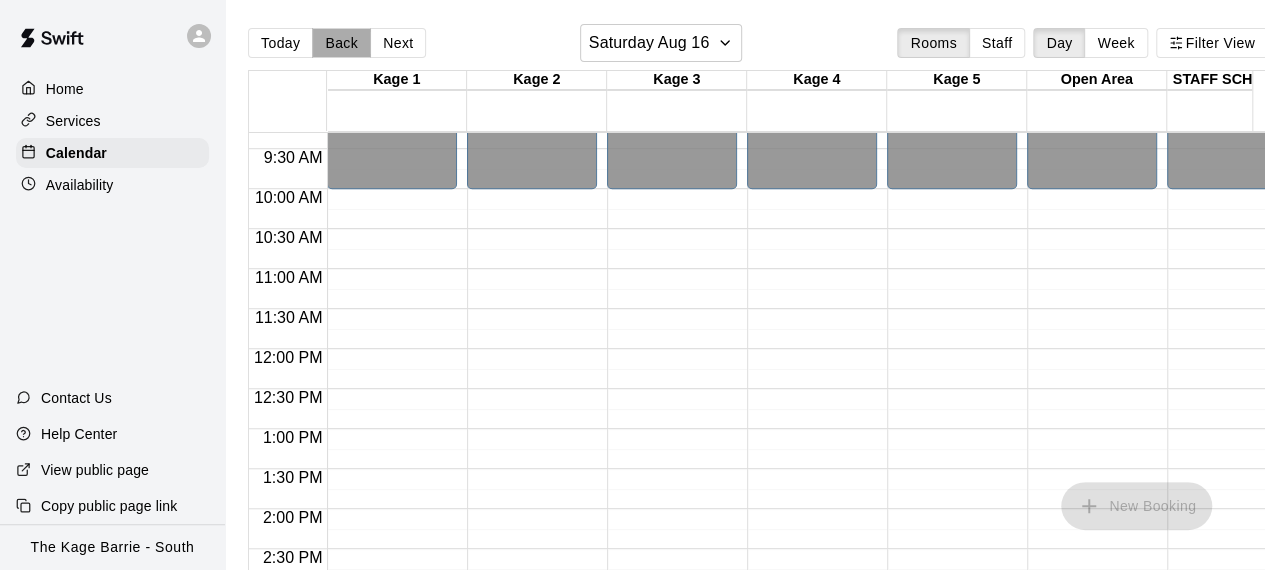 click on "Back" at bounding box center [341, 43] 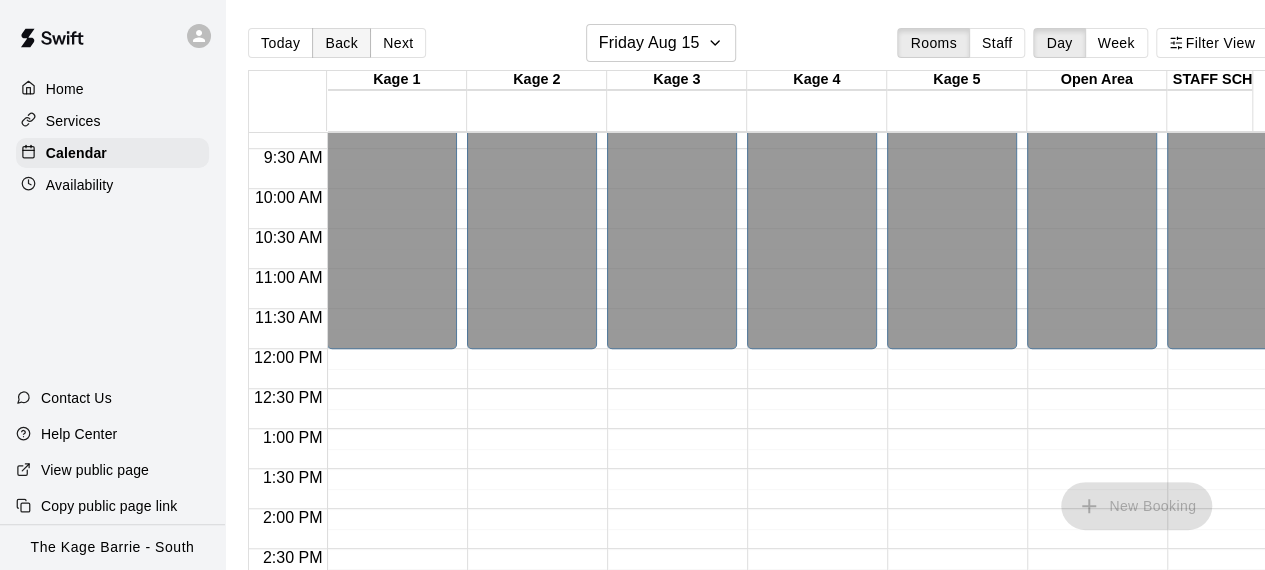 click on "Back" at bounding box center (341, 43) 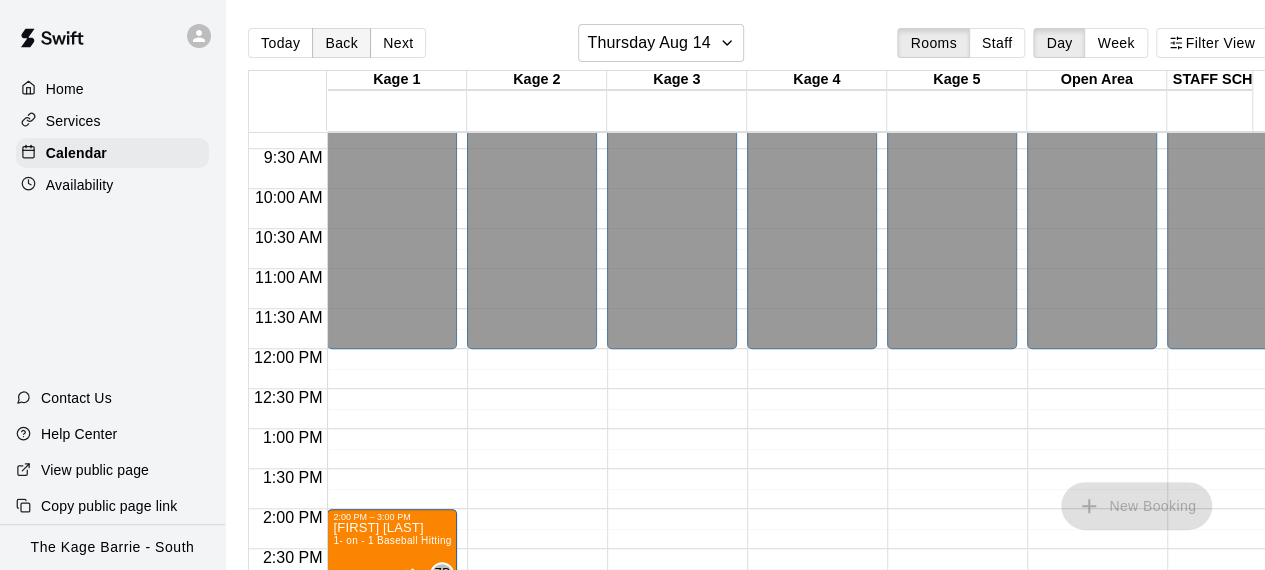 click on "Back" at bounding box center (341, 43) 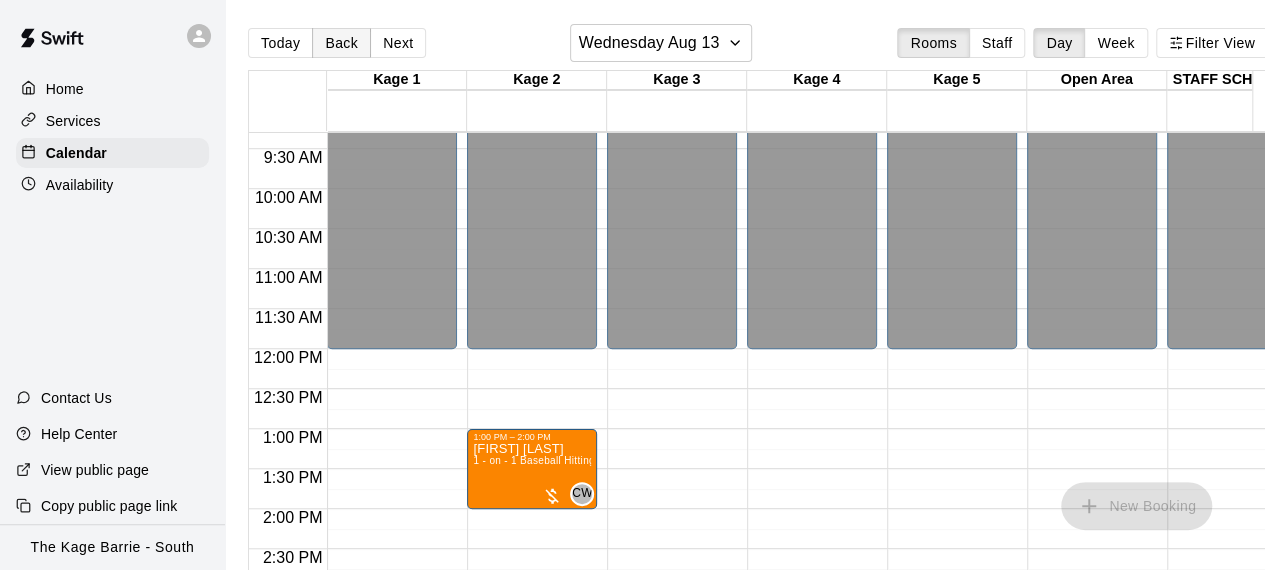 click on "Back" at bounding box center [341, 43] 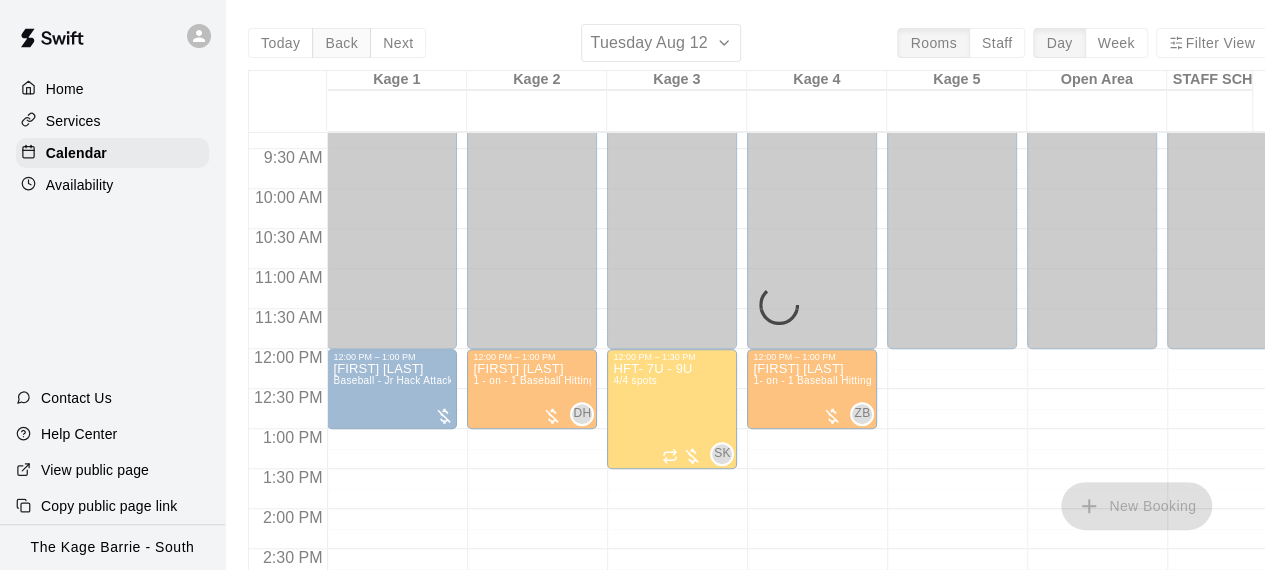 click on "Today Back Next Tuesday Aug 12 Rooms Staff Day Week Filter View Kage 1 12 Tue Kage 2 12 Tue Kage 3 12 Tue Kage 4 12 Tue Kage 5 12 Tue Open Area 12 Tue STAFF SCHEDULE 12 Tue Kage 6 12 Tue Gym 12 Tue Gym 2 12 Tue 12:00 AM 12:30 AM 1:00 AM 1:30 AM 2:00 AM 2:30 AM 3:00 AM 3:30 AM 4:00 AM 4:30 AM 5:00 AM 5:30 AM 6:00 AM 6:30 AM 7:00 AM 7:30 AM 8:00 AM 8:30 AM 9:00 AM 9:30 AM 10:00 AM 10:30 AM 11:00 AM 11:30 AM 12:00 PM 12:30 PM 1:00 PM 1:30 PM 2:00 PM 2:30 PM 3:00 PM 3:30 PM 4:00 PM 4:30 PM 5:00 PM 5:30 PM 6:00 PM 6:30 PM 7:00 PM 7:30 PM 8:00 PM 8:30 PM 9:00 PM 9:30 PM 10:00 PM 10:30 PM 11:00 PM 11:30 PM 12:00 AM – 12:00 PM Closed 12:00 PM – 1:00 PM [FIRST] [LAST] Baseball - Jr Hack Attack with Feeder - DO NOT NEED SECOND PERSON 3:00 PM – 4:00 PM [FIRST] [LAST] 1- on - 1 Baseball Hitting Clinic 9:00 PM – 11:59 PM Closed 12:00 AM – 12:00 PM Closed 12:00 PM – 1:00 PM [FIRST] [LAST] 1 - on - 1 Baseball Hitting and Pitching Clinic DH 0 3:00 PM – 4:00 PM [FIRST] [LAST] CW 0 4:00 PM – 5:00 PM Closed 0" at bounding box center (758, 309) 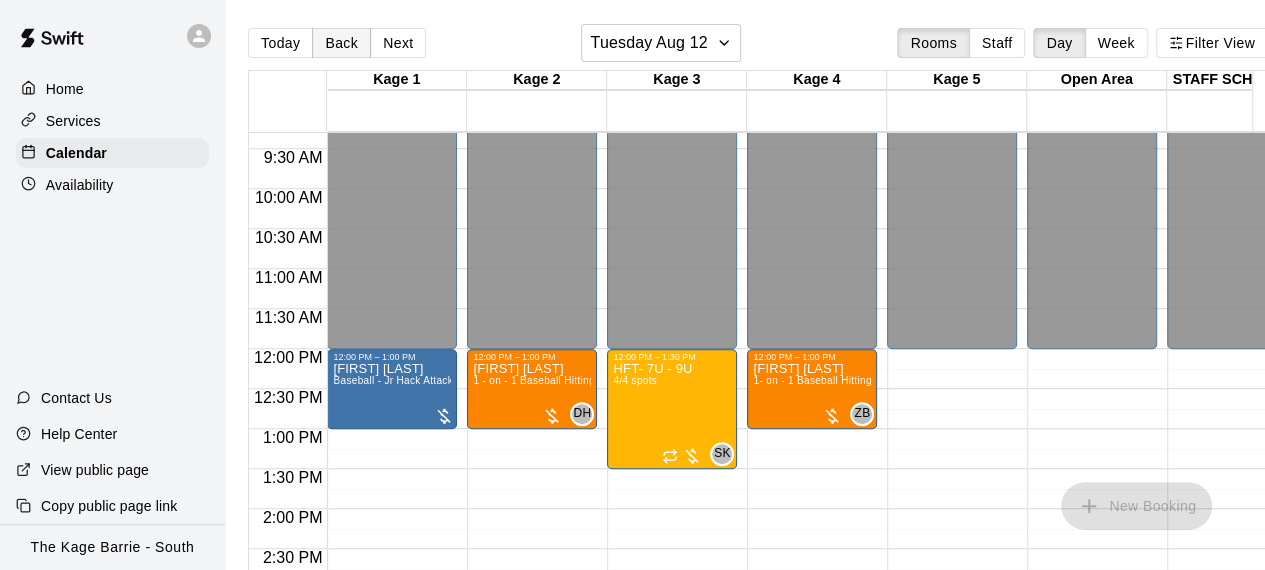 click on "Back" at bounding box center [341, 43] 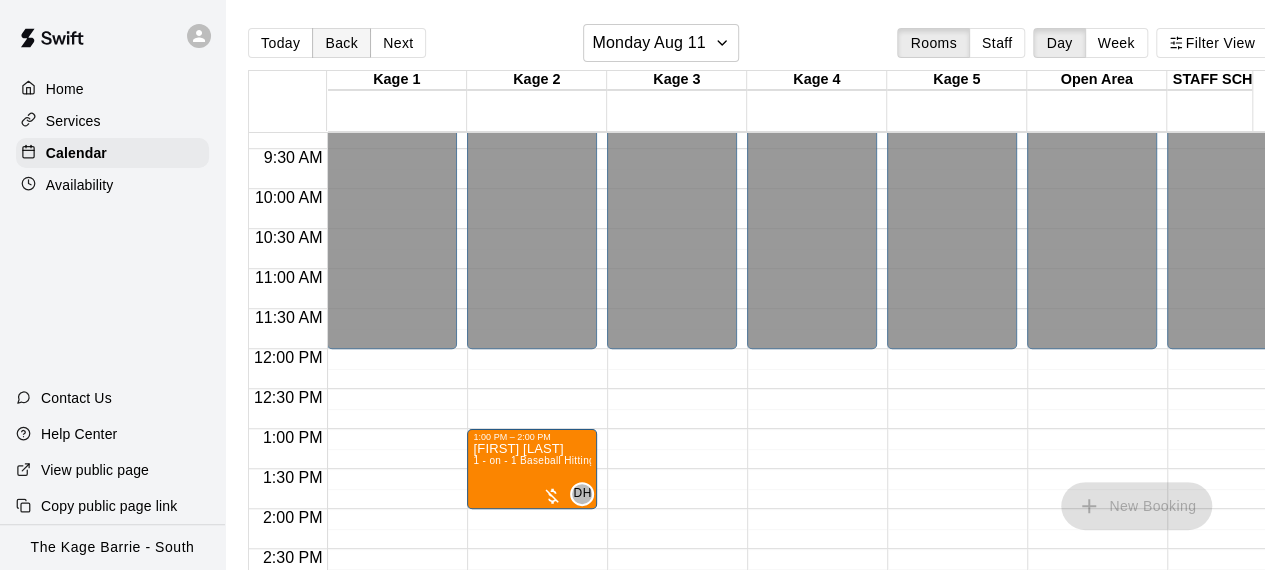 click on "Back" at bounding box center (341, 43) 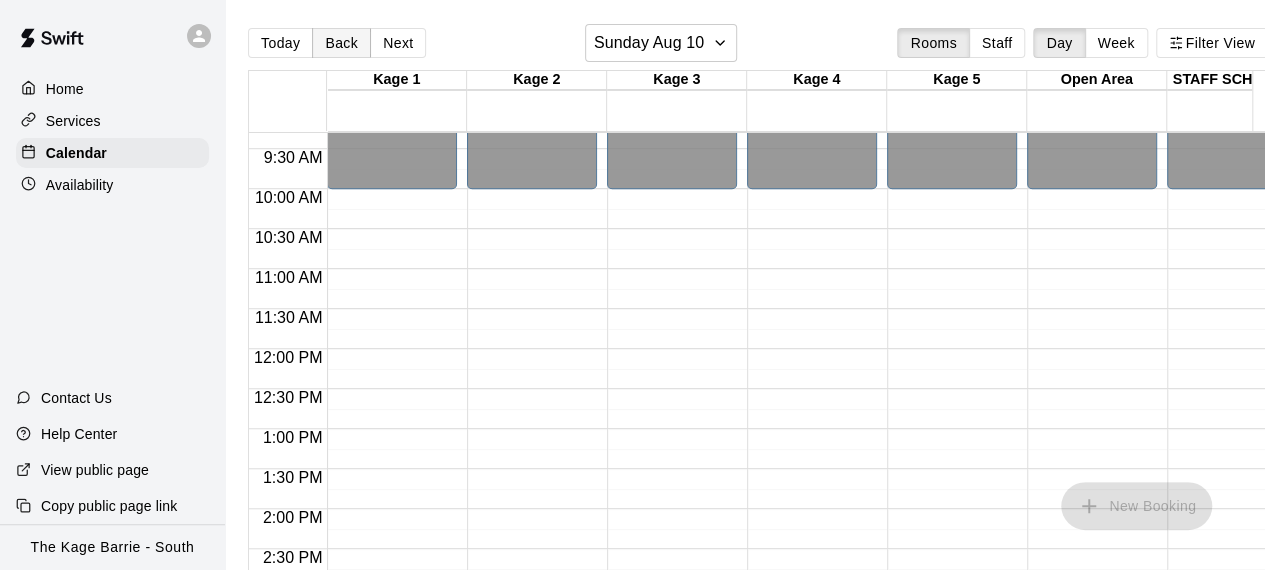 click on "Back" at bounding box center [341, 43] 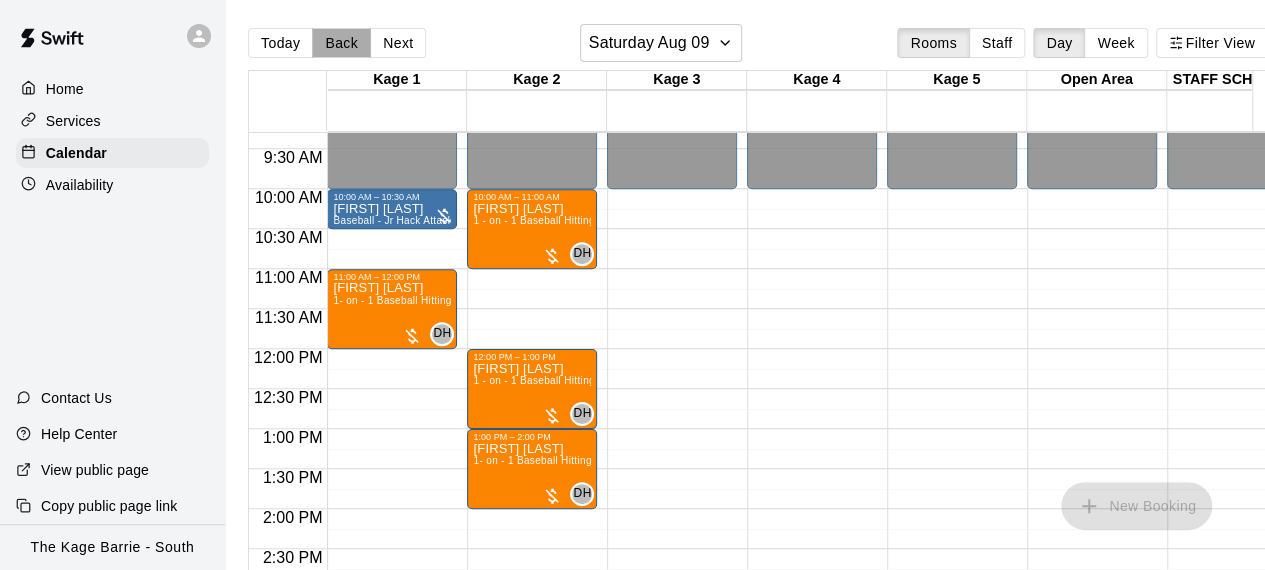 click on "Back" at bounding box center (341, 43) 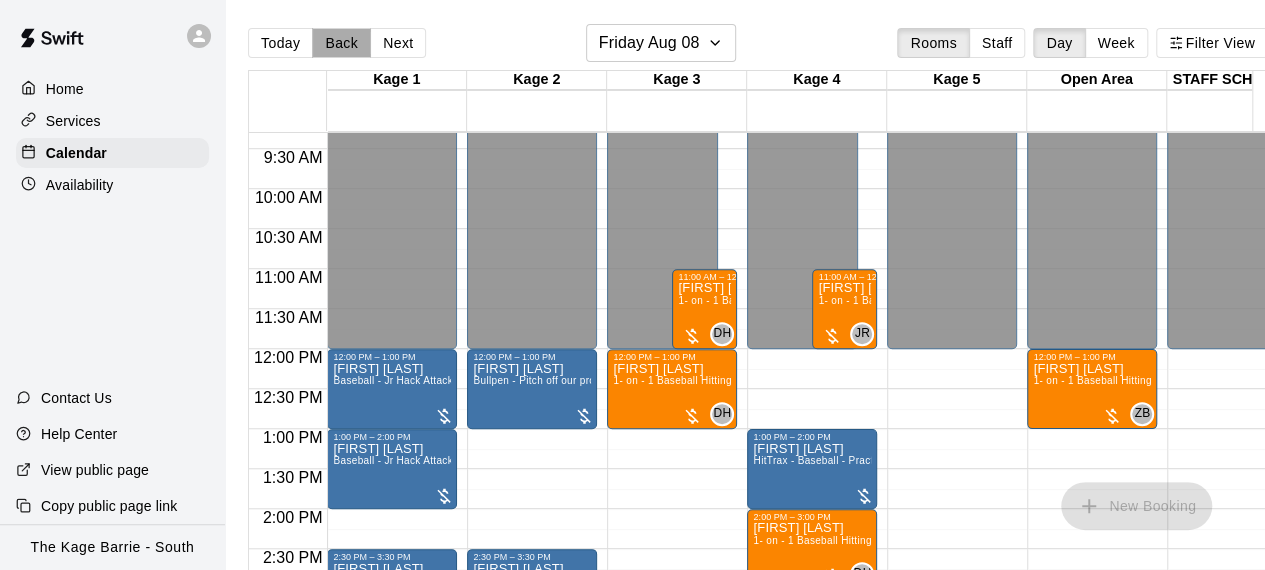 click on "Back" at bounding box center [341, 43] 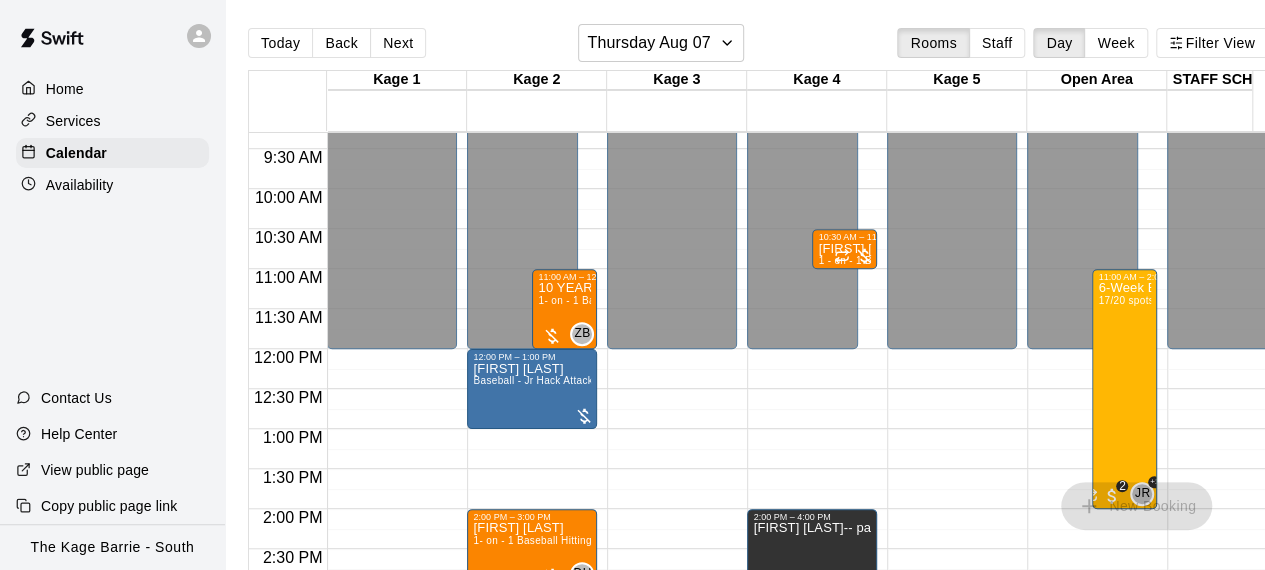 click on "12:00 AM – 12:00 PM Closed 2:00 PM – 4:00 PM [FIRST] [LAST]-- paid 10:30 AM – 11:00 AM [FIRST] [LAST] 1 - on - 1 Baseball Hitting 4:30 PM – 5:00 PM [FIRST] [LAST] 5:00 PM – 6:00 PM [FIRST] [LAST] Softball - Slo Pitch - Requires second person to feed machine 6:00 PM – 7:00 PM [FIRST] [LAST] 1- on - 1 Baseball Hitting Clinic ZB 0 7:00 PM – 8:00 PM [FIRST] [LAST] 1- on - 1 Baseball Hitting Clinic ZB 0 9:00 PM – 11:59 PM Closed" at bounding box center [812, 349] 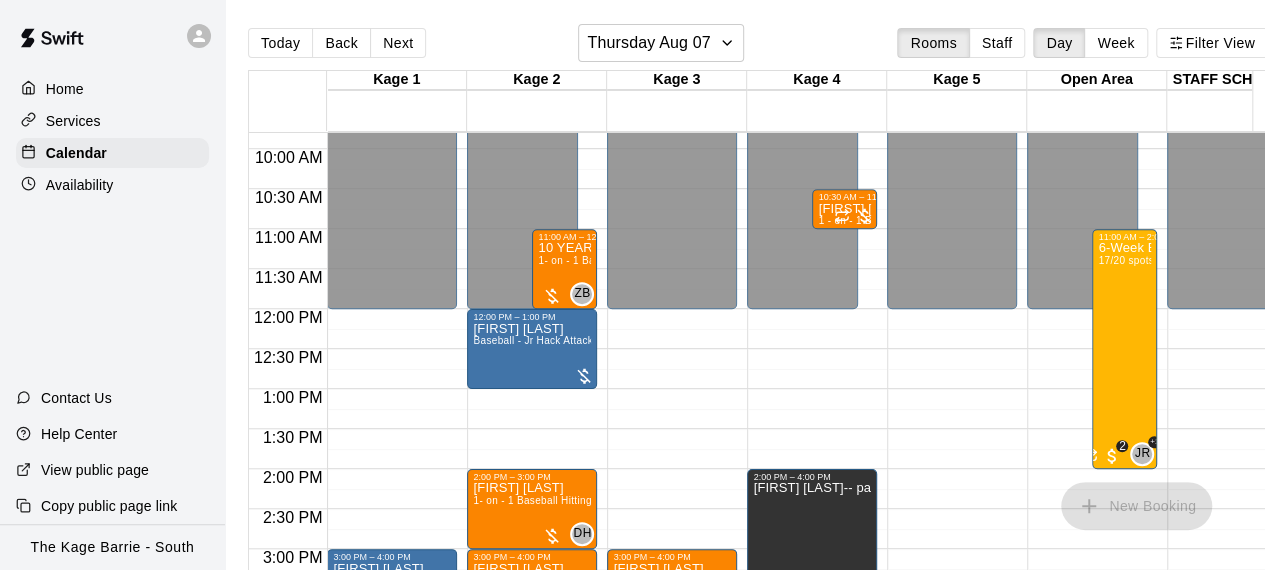 scroll, scrollTop: 984, scrollLeft: 0, axis: vertical 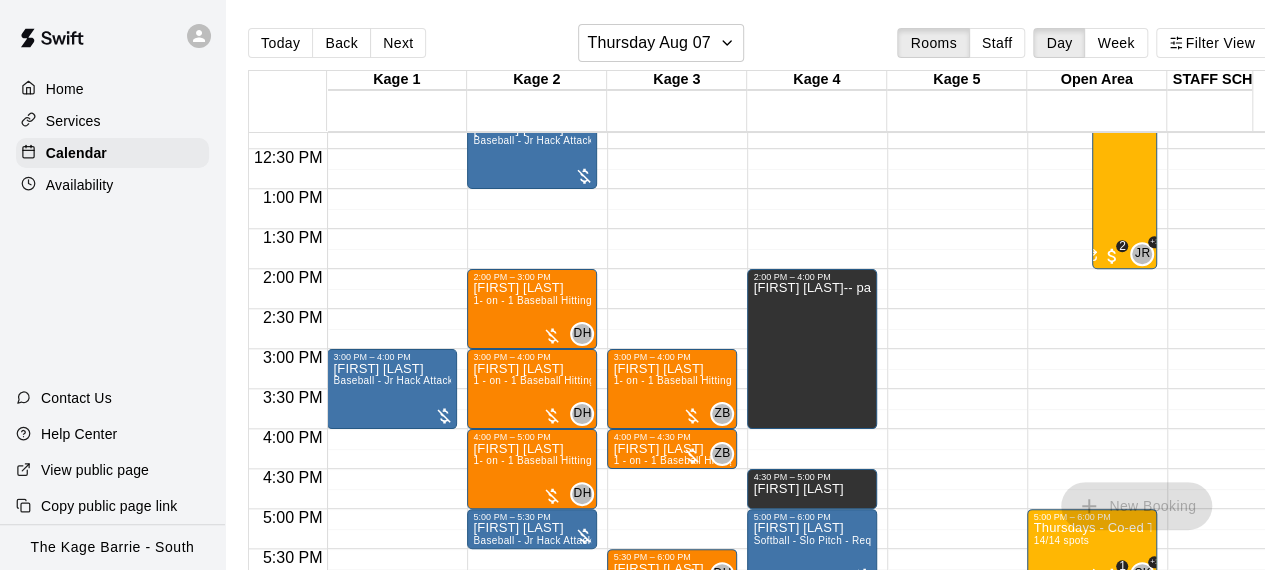 click on "12:00 AM – 12:00 PM Closed 9:00 PM – 11:59 PM Closed" at bounding box center (952, 109) 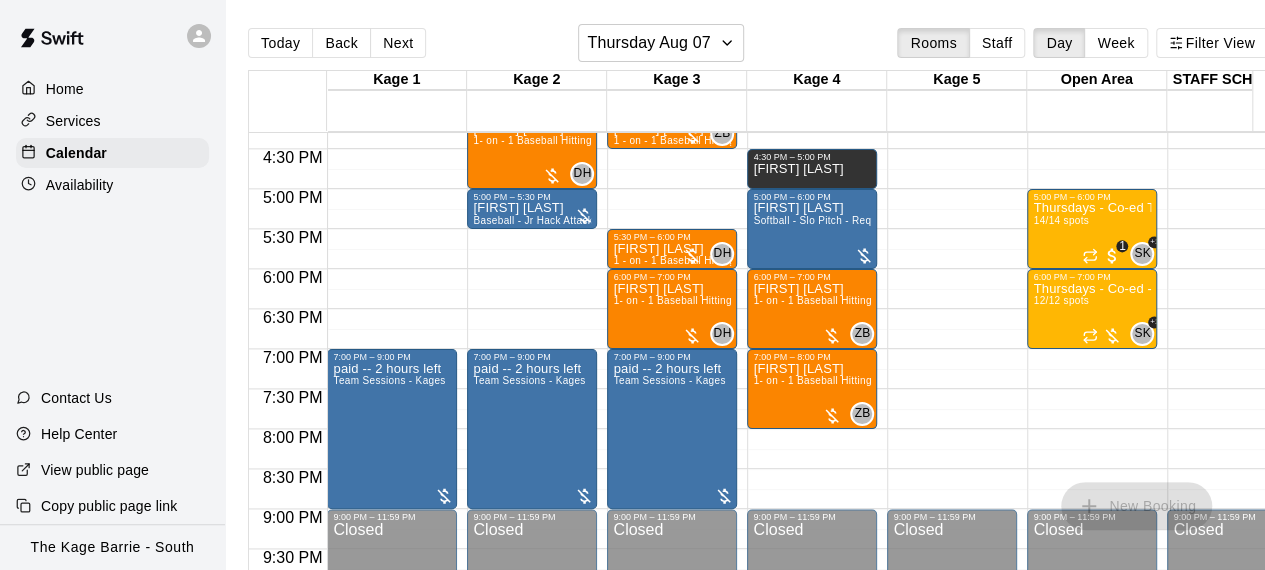scroll, scrollTop: 984, scrollLeft: 0, axis: vertical 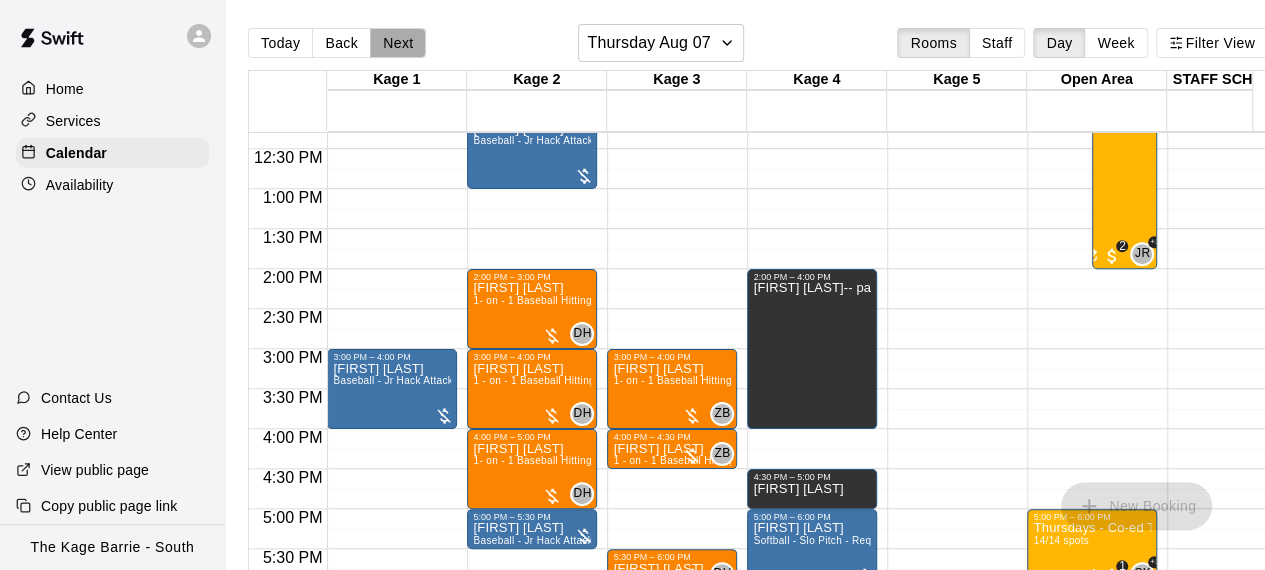 click on "Next" at bounding box center (398, 43) 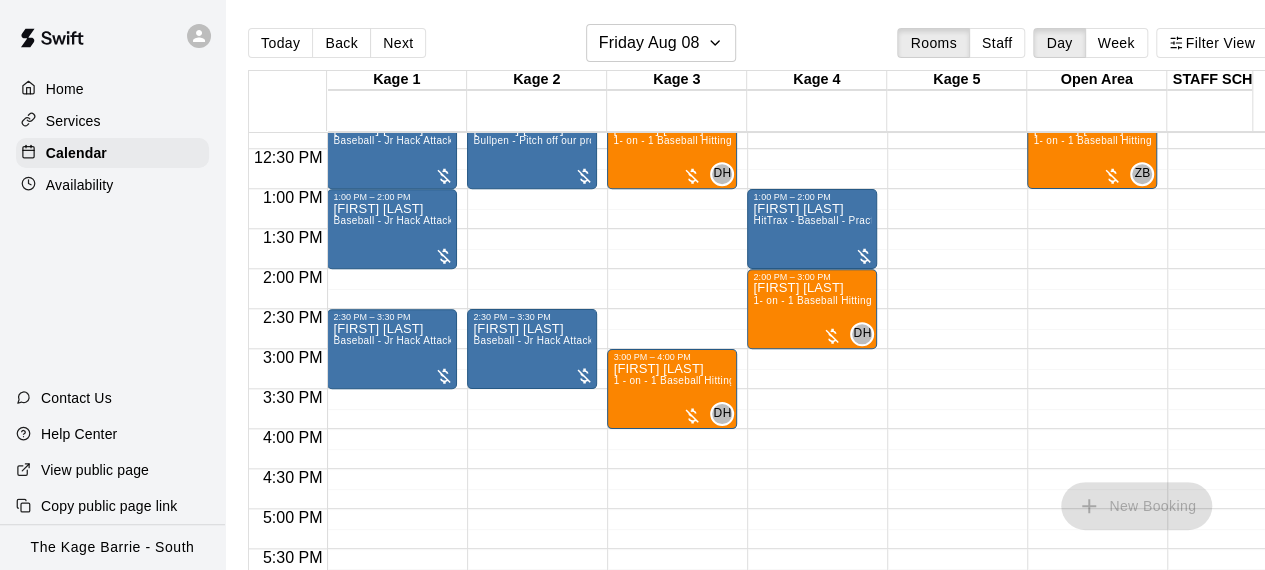 click on "12:00 AM – 12:00 PM Closed 12:00 PM – 1:00 PM [FIRST] [LAST] 1- on - 1 Baseball Hitting Clinic DH 0 11:00 AM – 12:00 PM [FIRST] [LAST] 1- on - 1 Baseball Hitting Clinic DH 0 3:00 PM – 4:00 PM [FIRST] [LAST] 1 - on - 1 Baseball Hitting and Pitching Clinic DH 0 9:00 PM – 11:59 PM Closed" at bounding box center [672, 109] 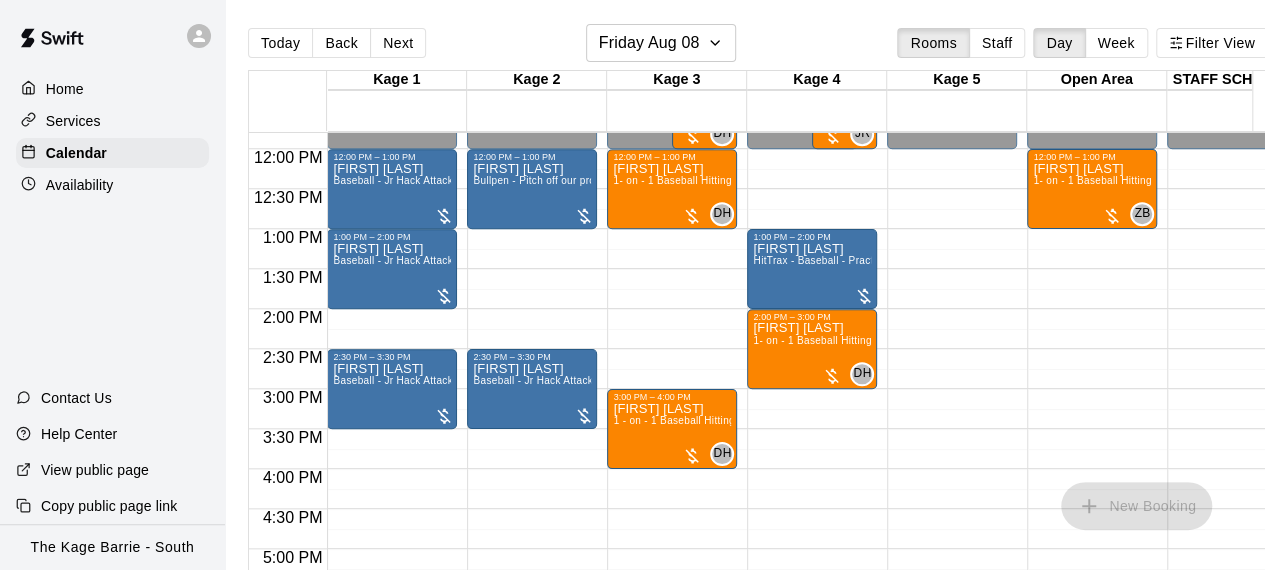 scroll, scrollTop: 824, scrollLeft: 0, axis: vertical 